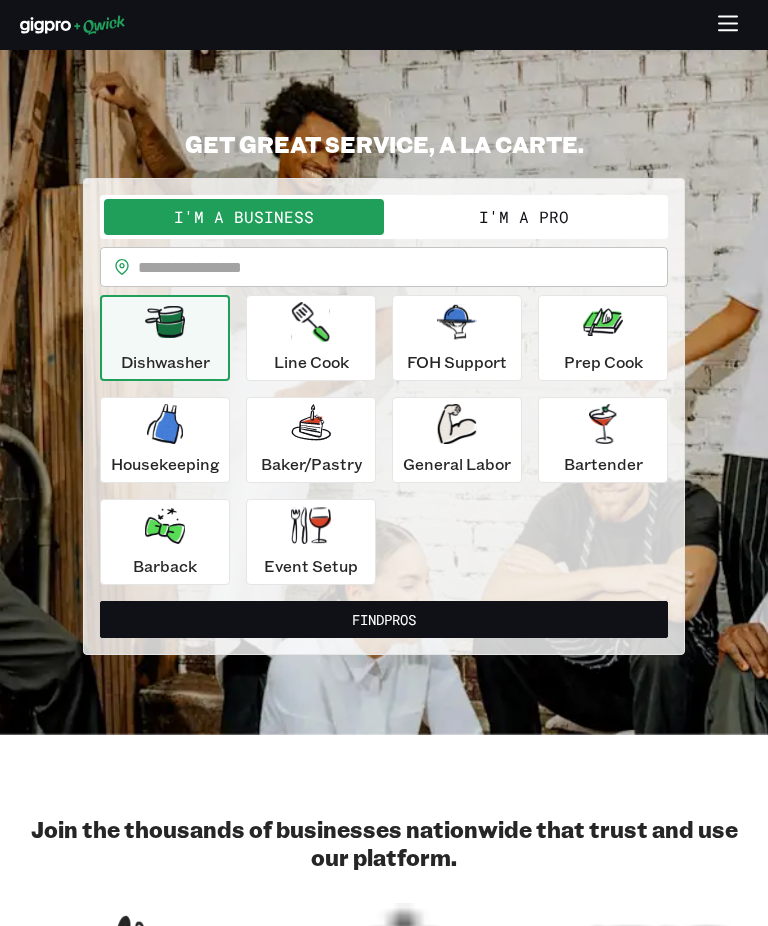 scroll, scrollTop: 0, scrollLeft: 0, axis: both 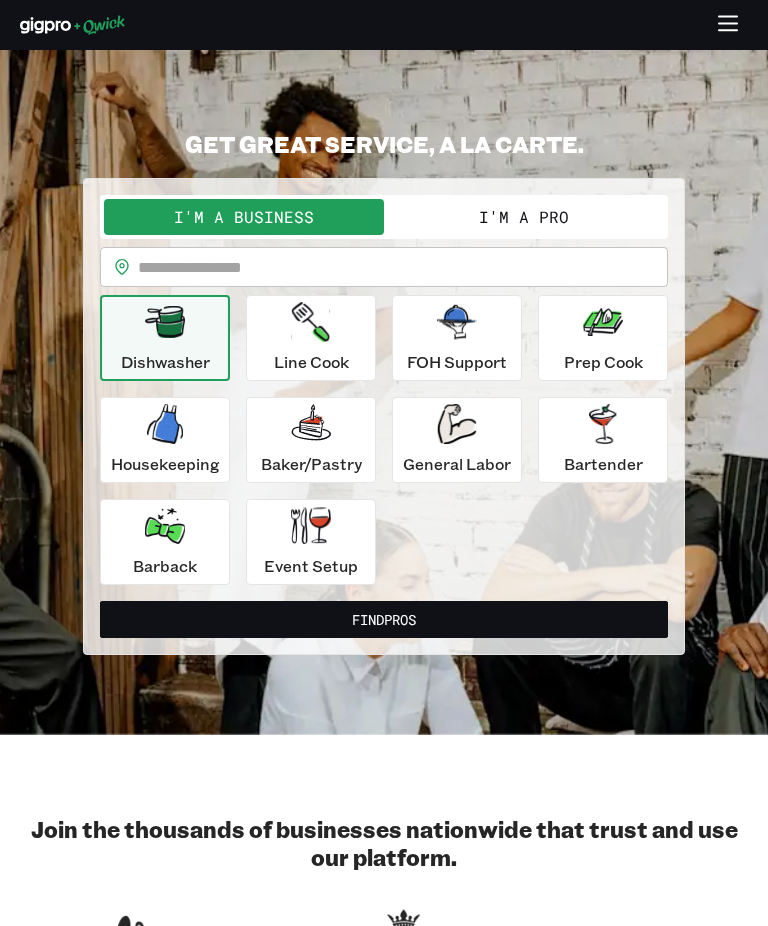 click on "I'm a Pro" at bounding box center [524, 217] 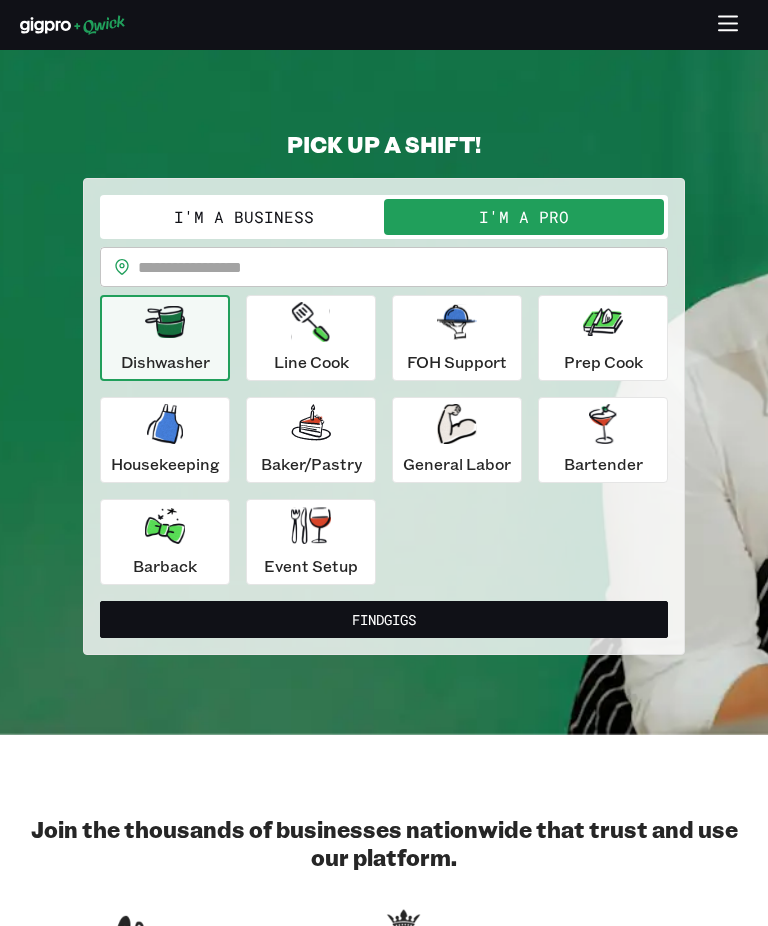 click at bounding box center [403, 267] 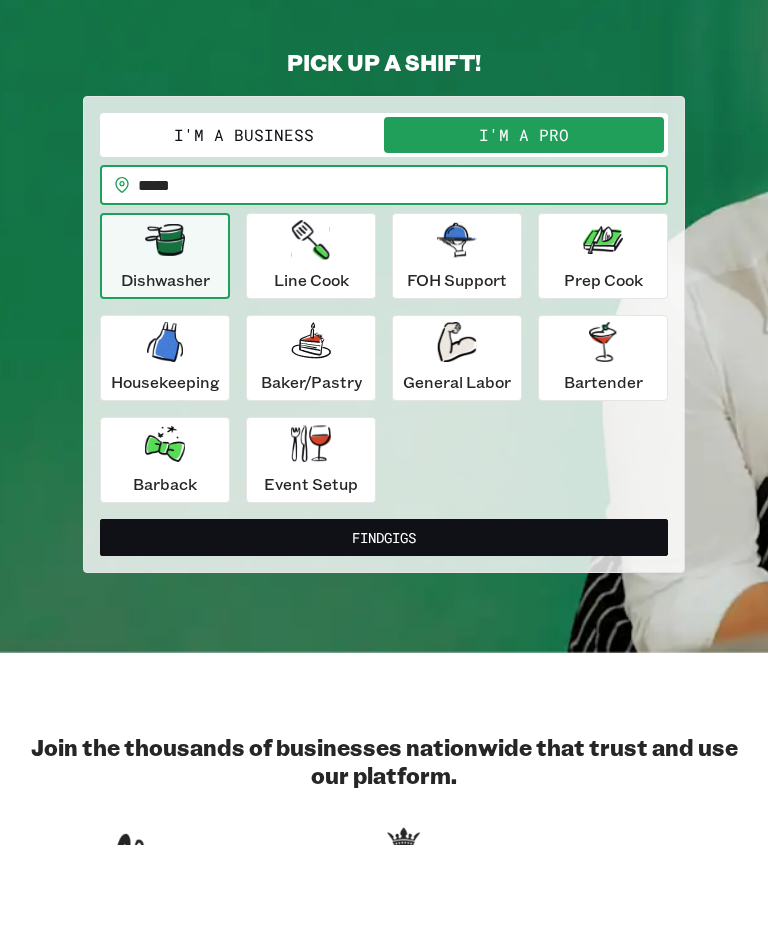 type on "*****" 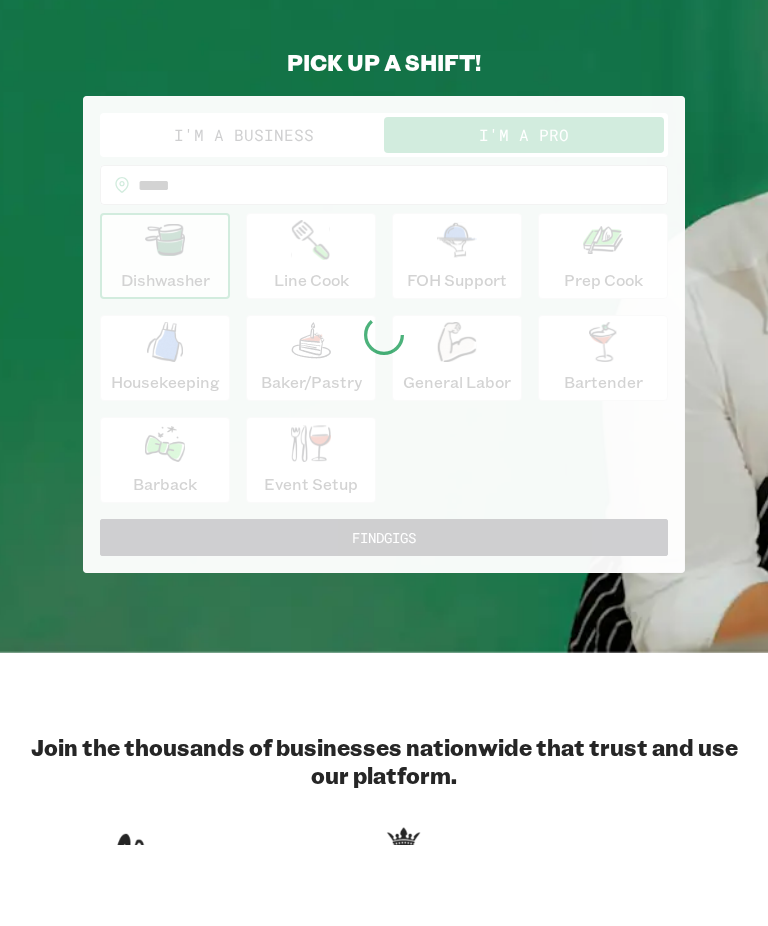 scroll, scrollTop: 82, scrollLeft: 0, axis: vertical 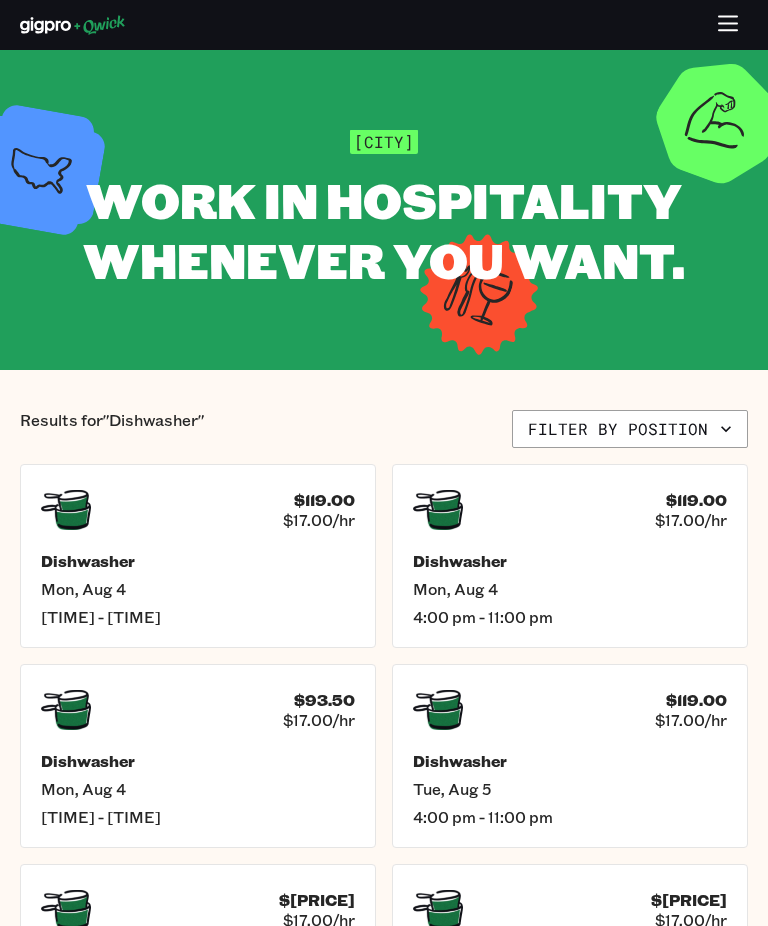 click on "Mon, Aug 4" at bounding box center (198, 589) 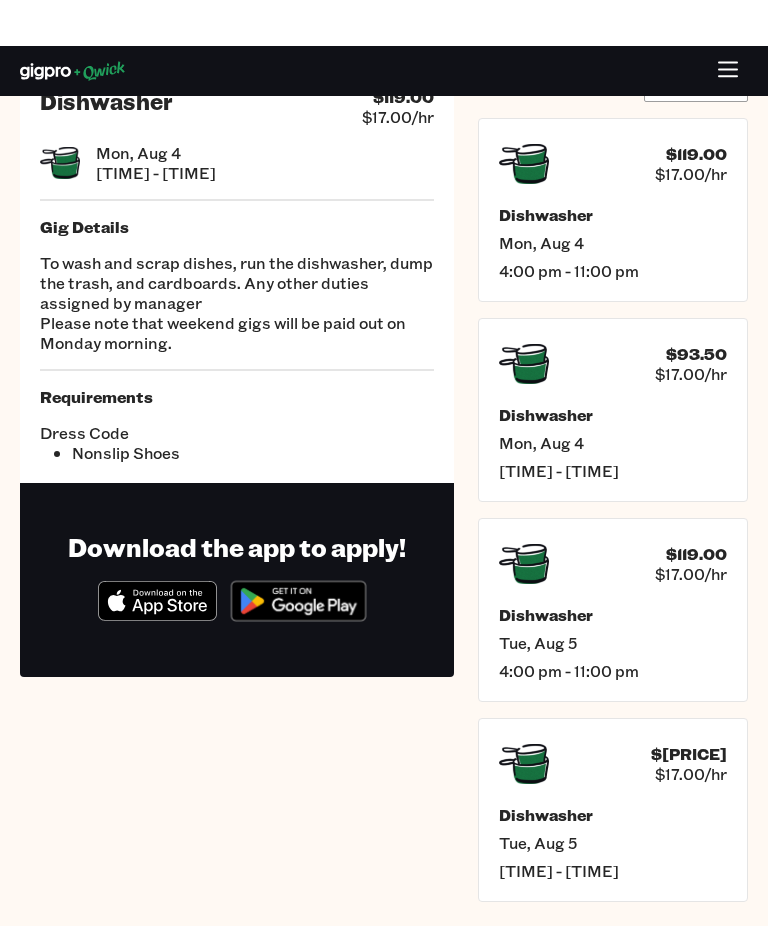 scroll, scrollTop: 0, scrollLeft: 0, axis: both 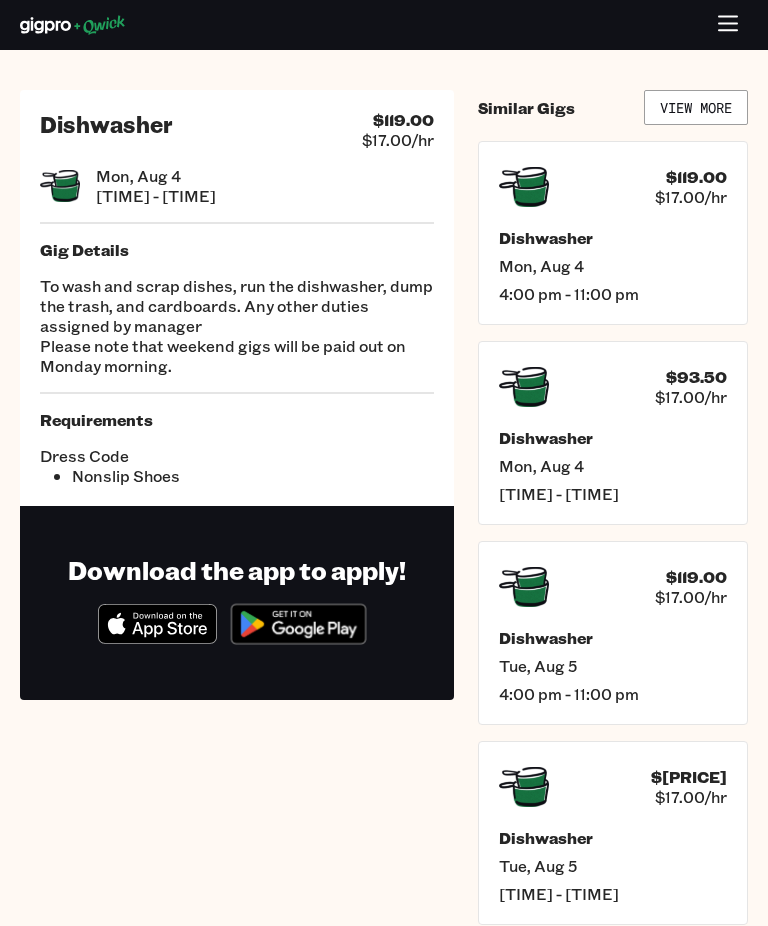 click on "View More" at bounding box center (696, 107) 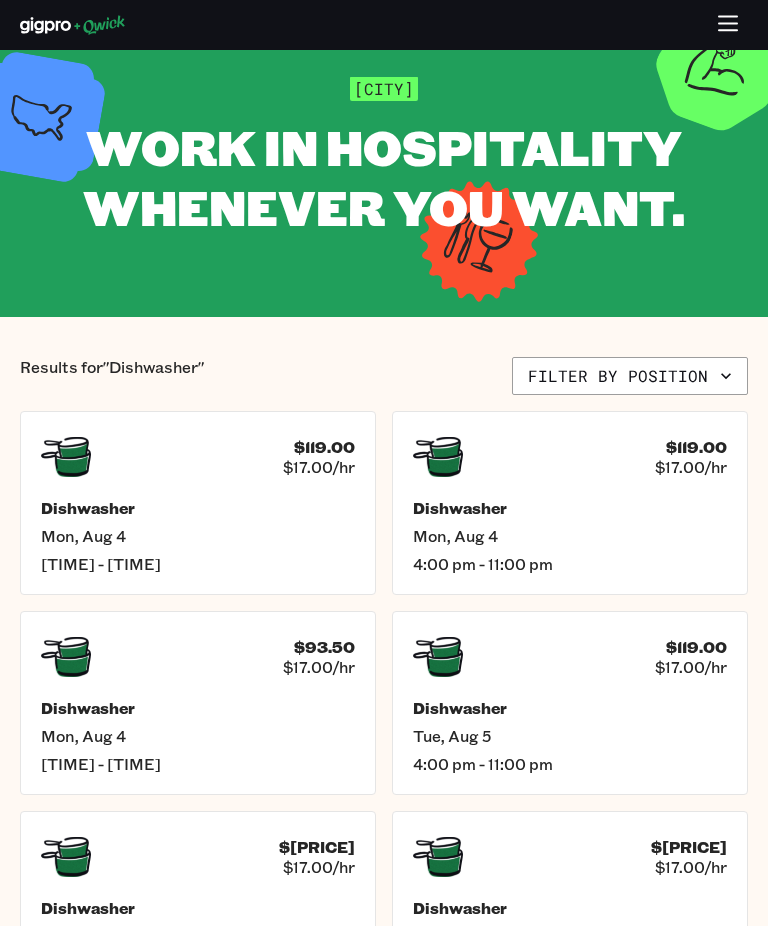 scroll, scrollTop: 0, scrollLeft: 0, axis: both 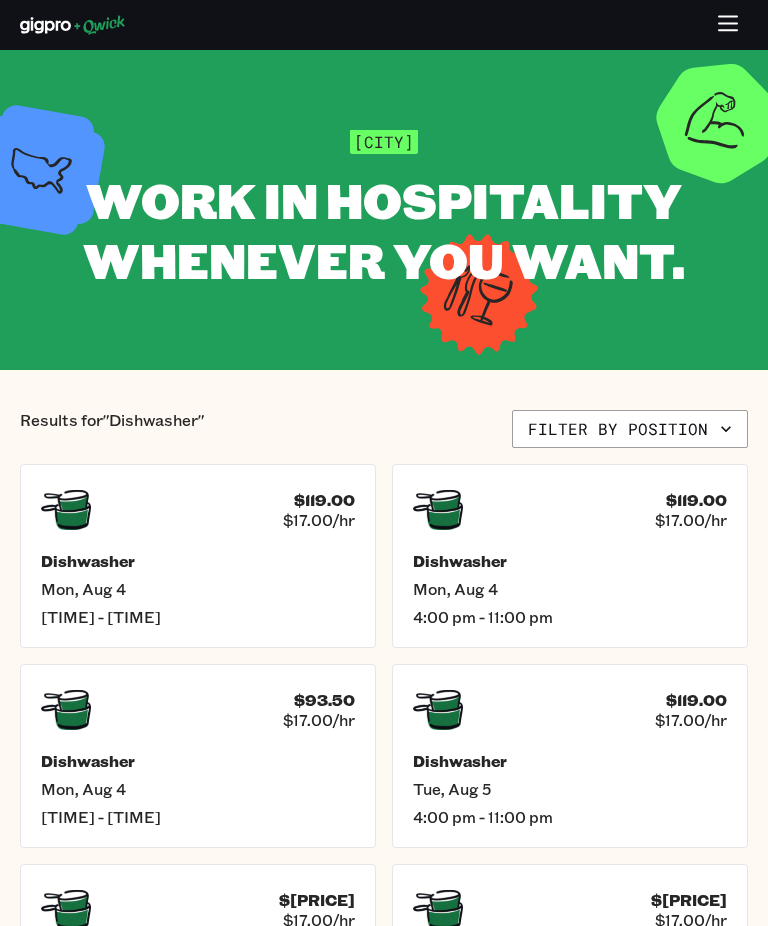 click on "Filter by position" at bounding box center (630, 429) 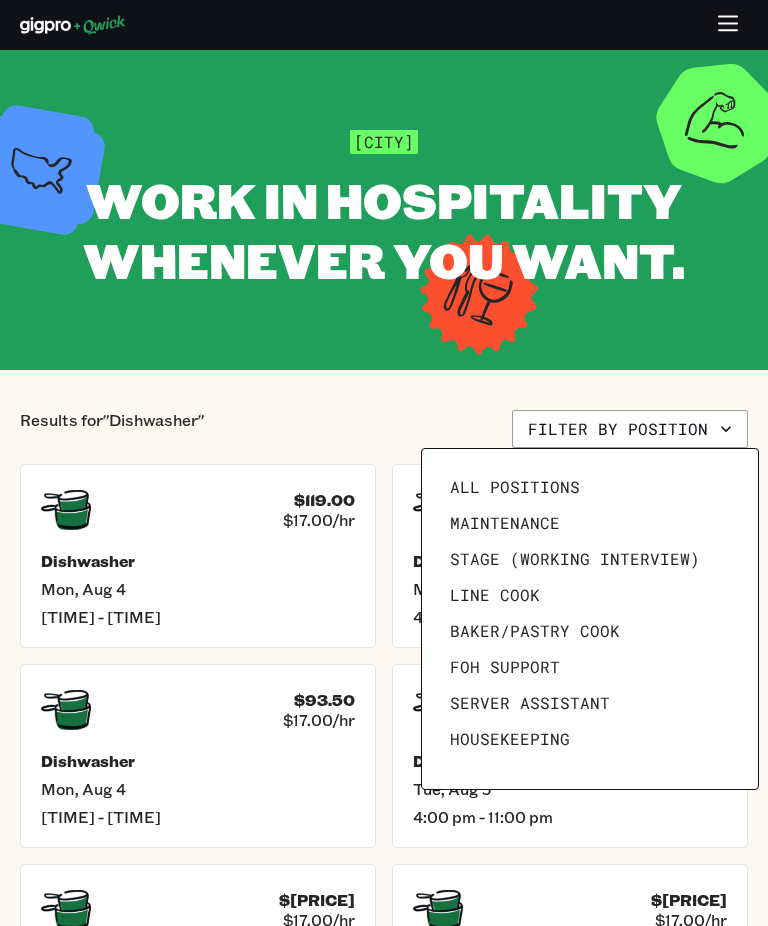 click at bounding box center [384, 463] 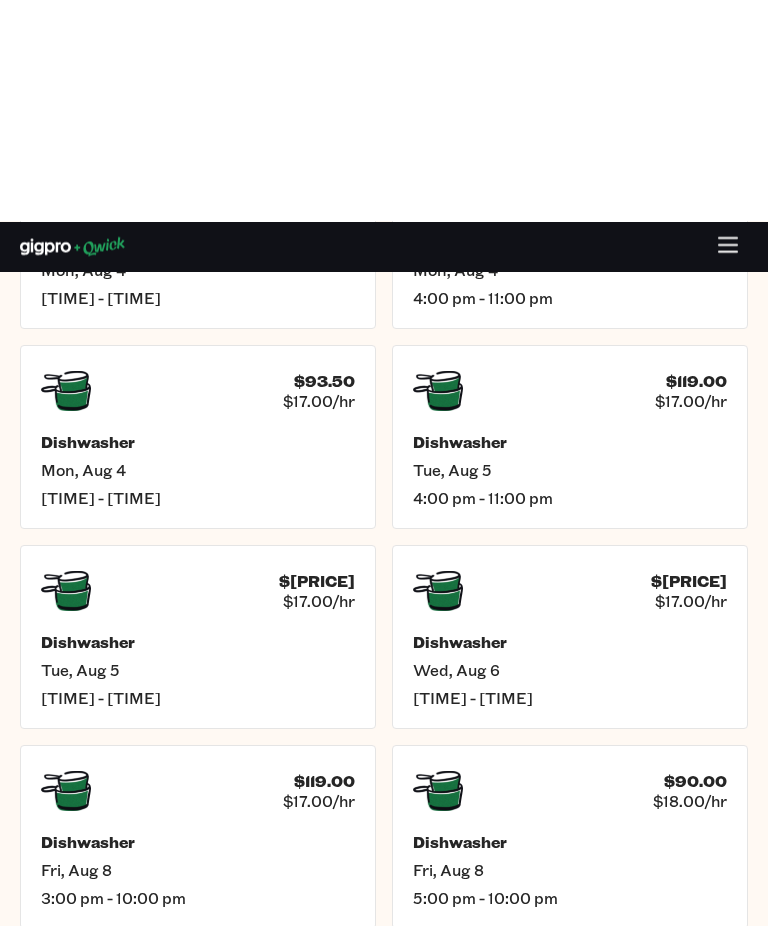scroll, scrollTop: 0, scrollLeft: 0, axis: both 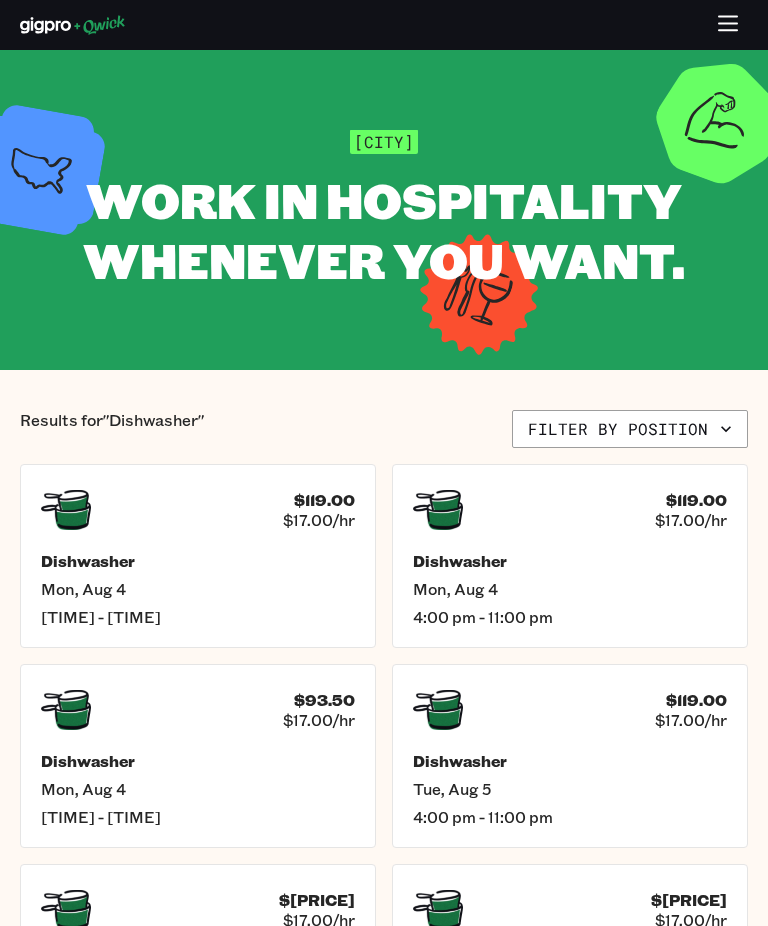 click 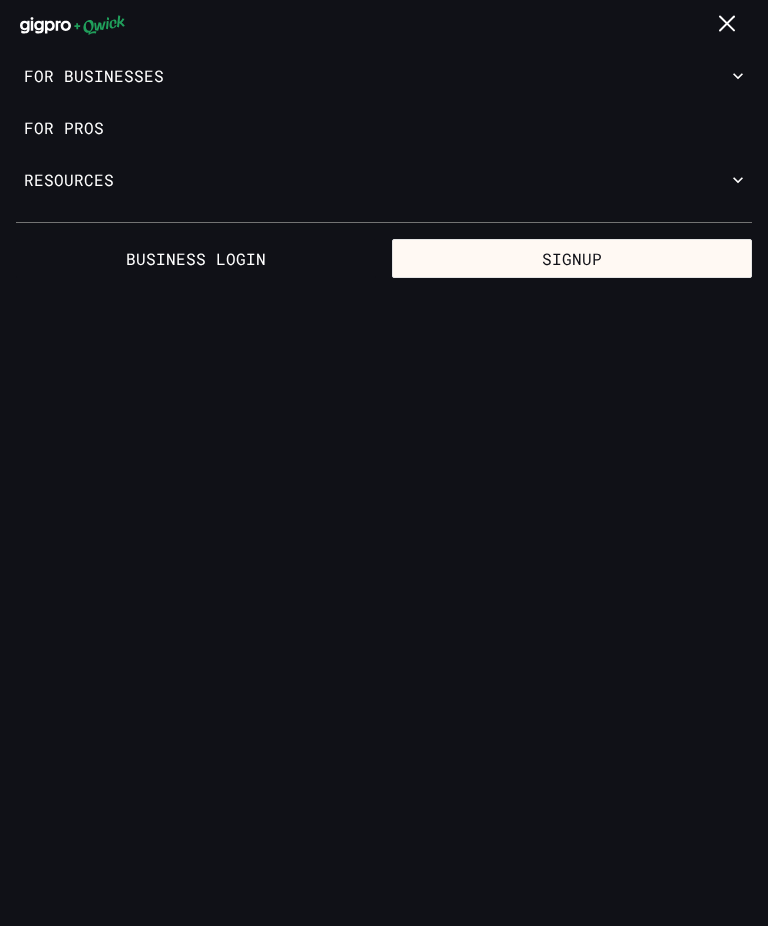 click on "Signup" at bounding box center (572, 259) 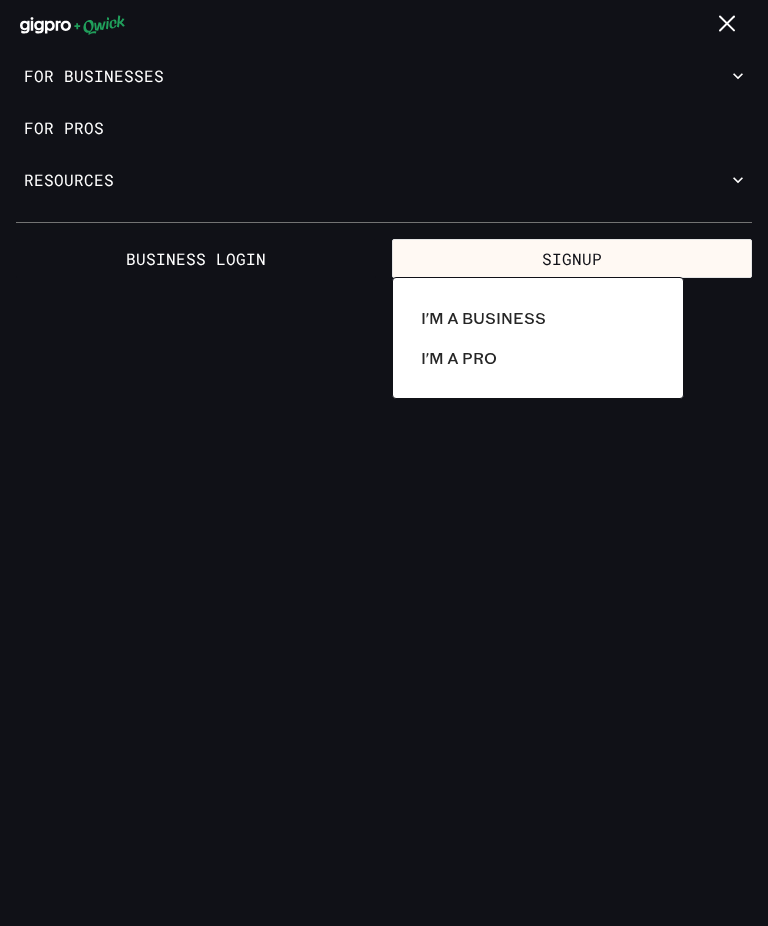 click on "I'm a Pro" at bounding box center (459, 358) 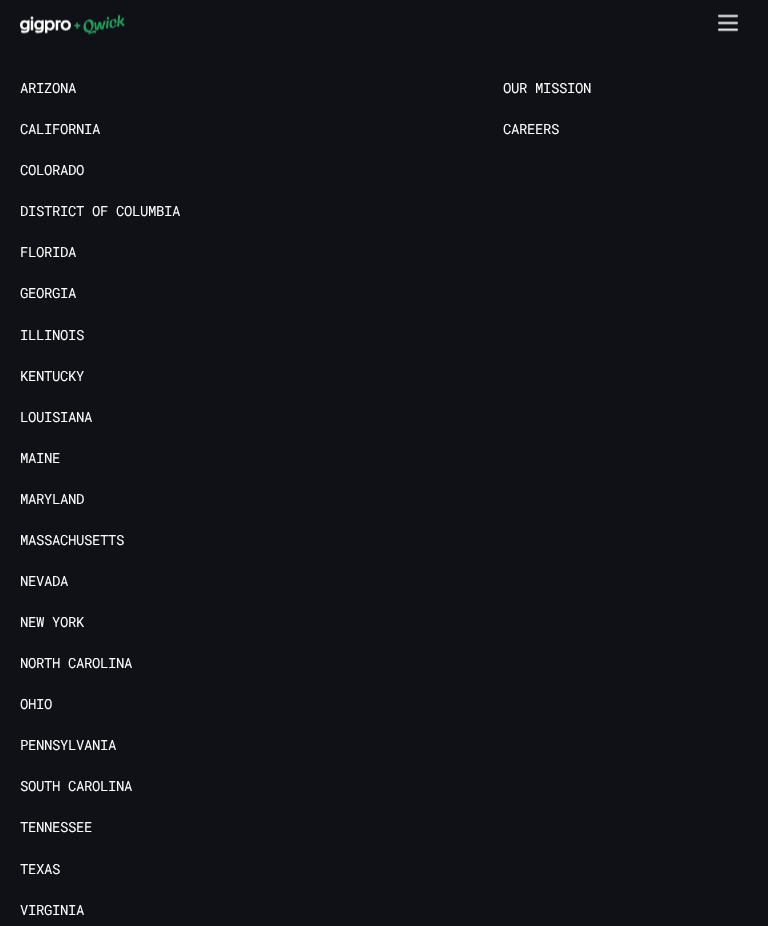 scroll, scrollTop: 4607, scrollLeft: 0, axis: vertical 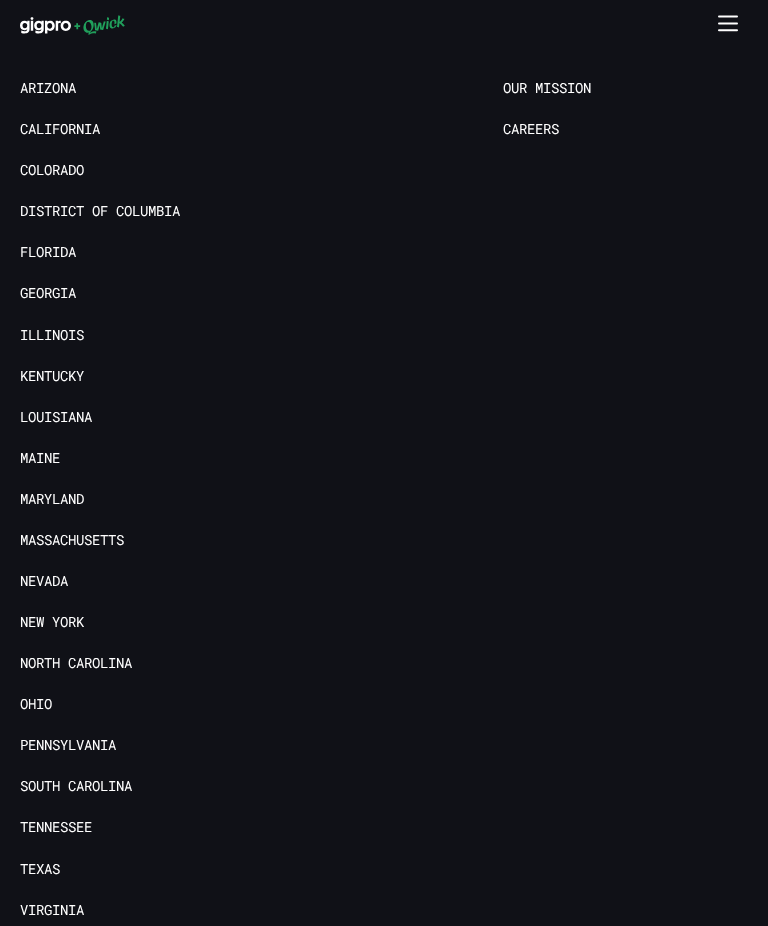 click on "North Carolina" at bounding box center (76, 663) 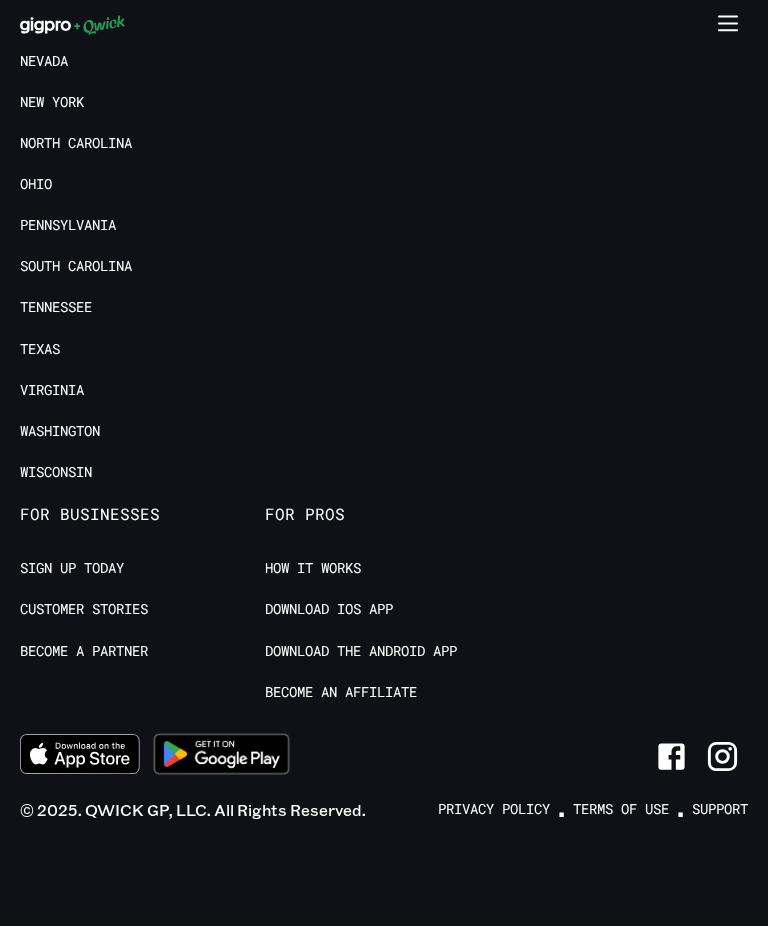 scroll, scrollTop: 0, scrollLeft: 0, axis: both 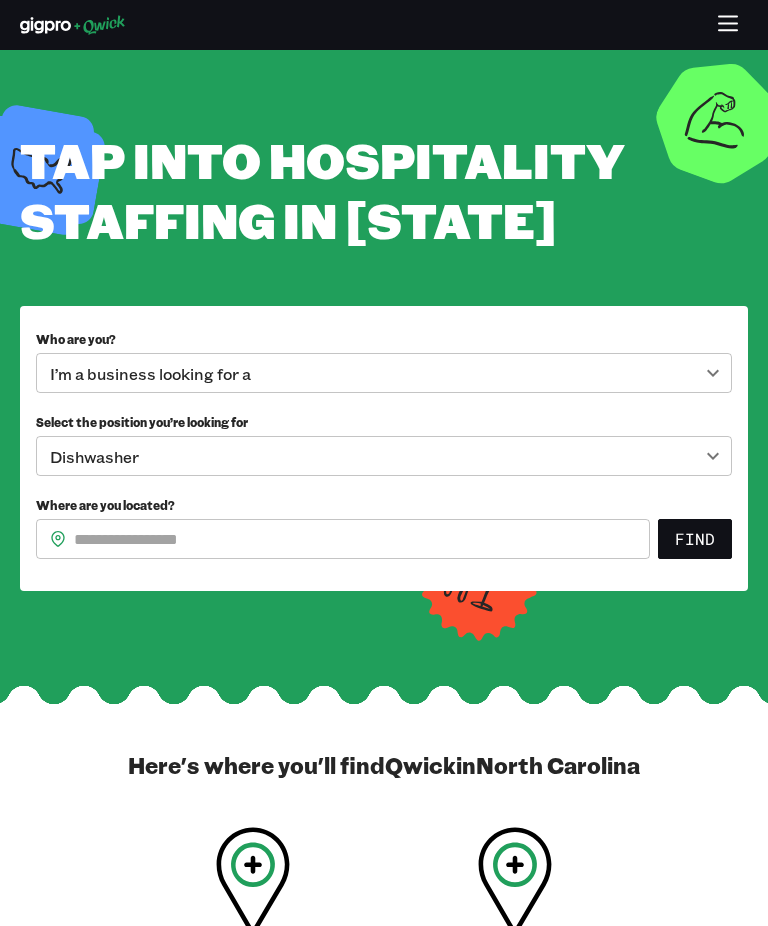 click on "**********" at bounding box center [384, 463] 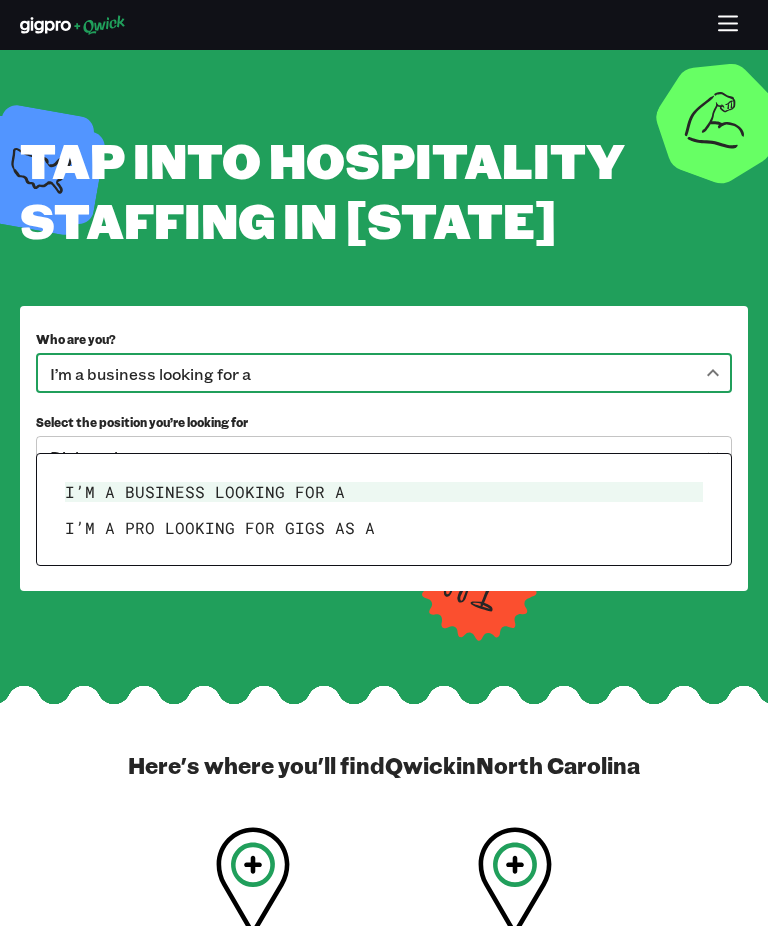 click on "I’m a pro looking for Gigs as a" at bounding box center (384, 528) 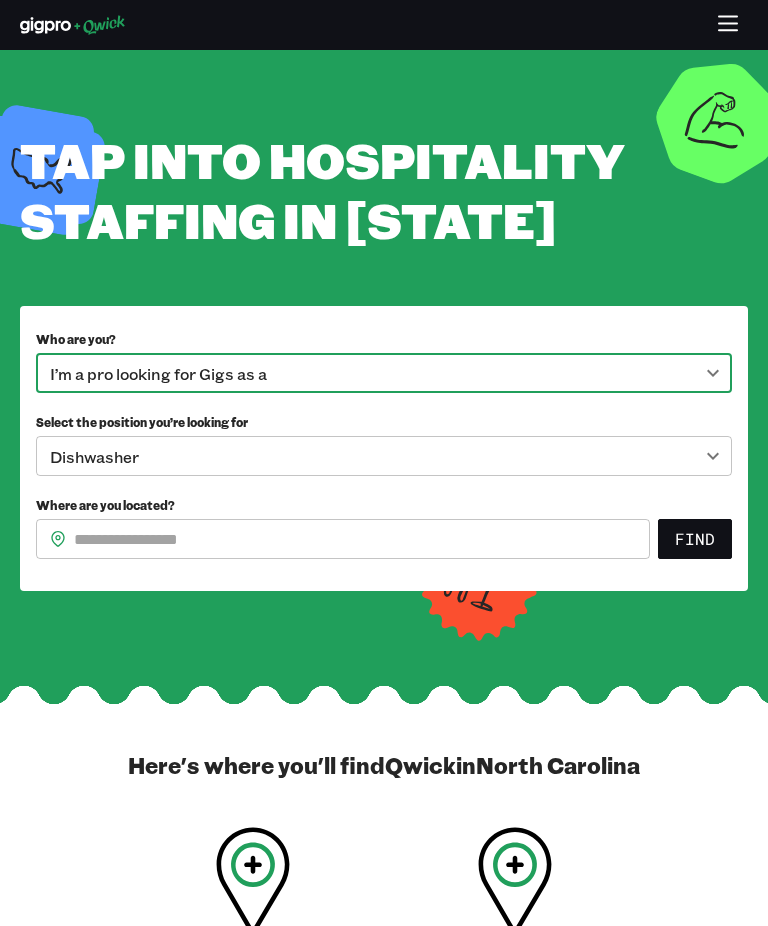 click on "Where are you located?" at bounding box center [362, 539] 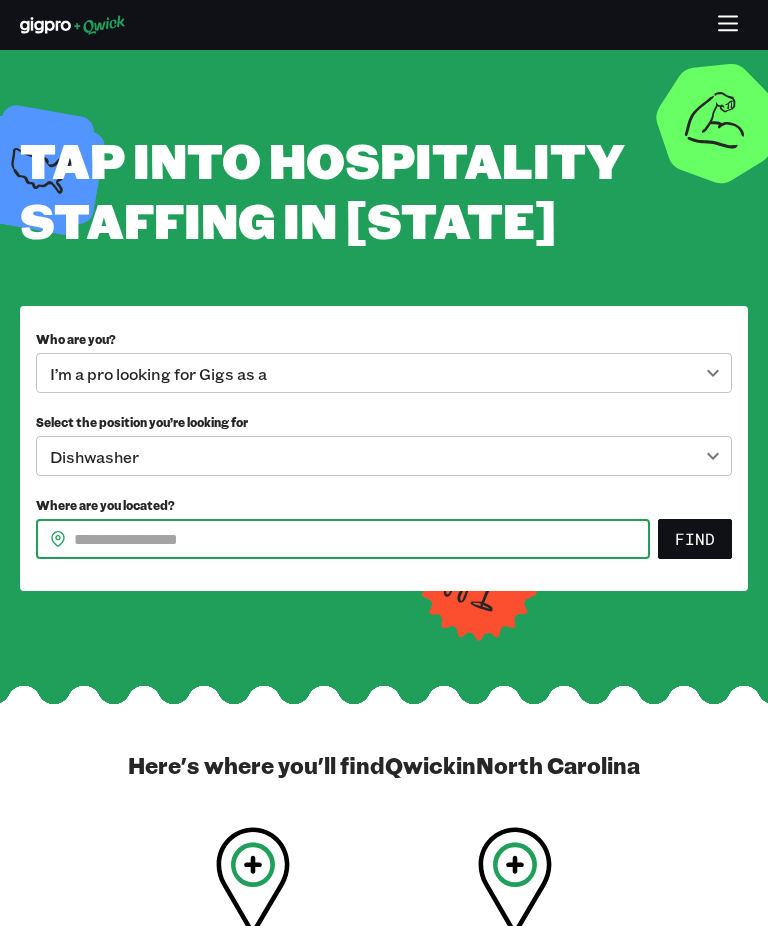 click on "**********" at bounding box center (384, 463) 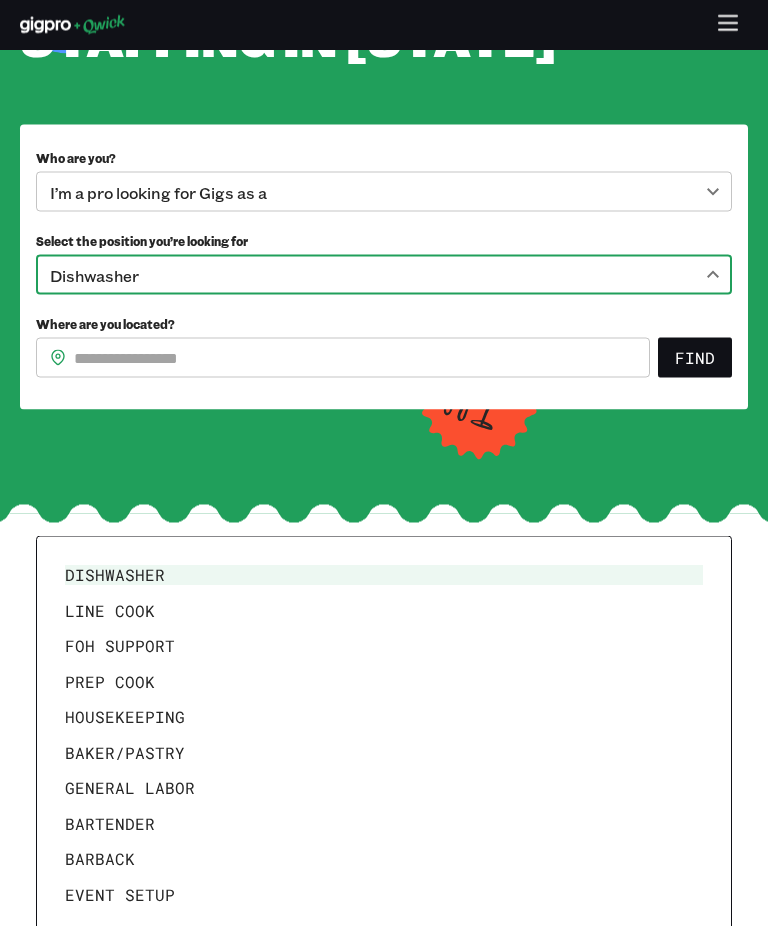 scroll, scrollTop: 163, scrollLeft: 0, axis: vertical 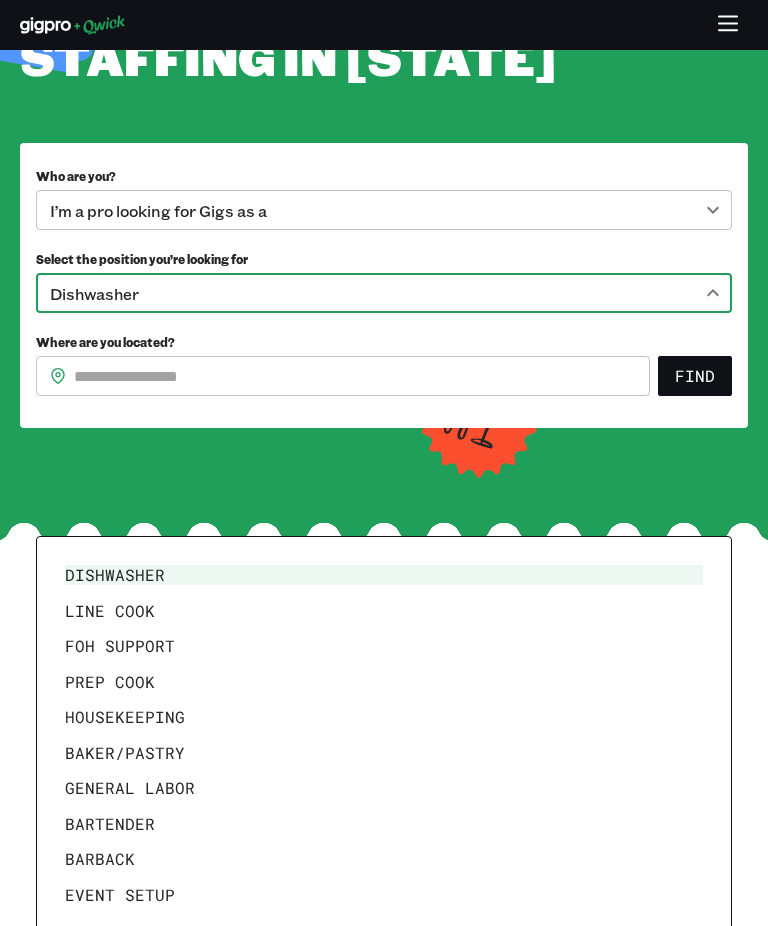 click on "Barback" at bounding box center (384, 859) 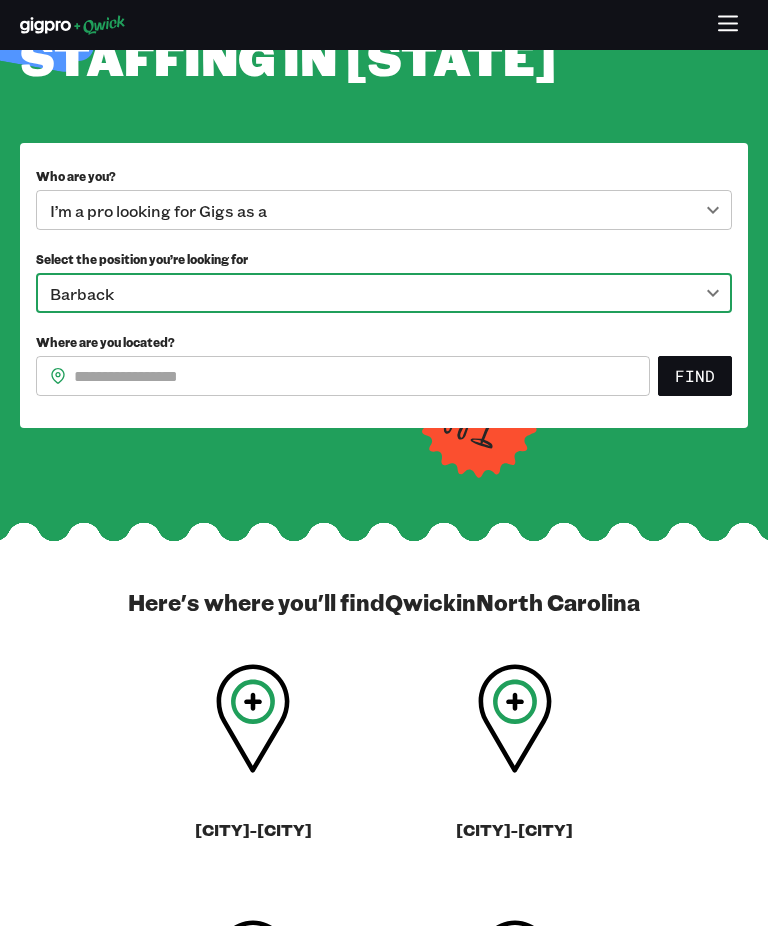 click on "Where are you located?" at bounding box center (362, 376) 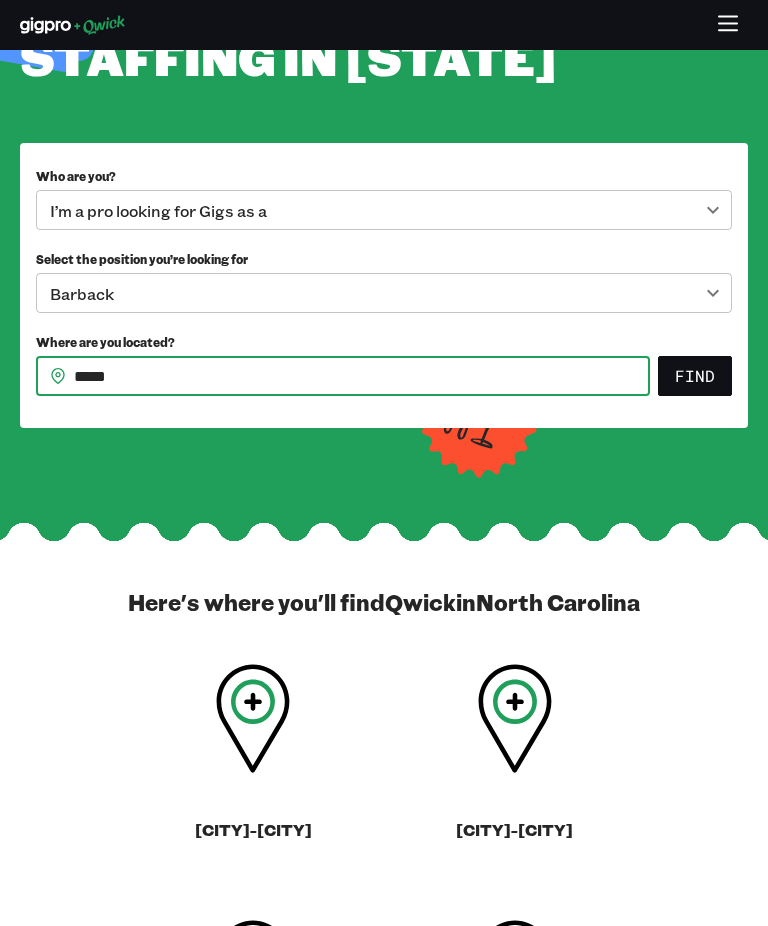 type on "*****" 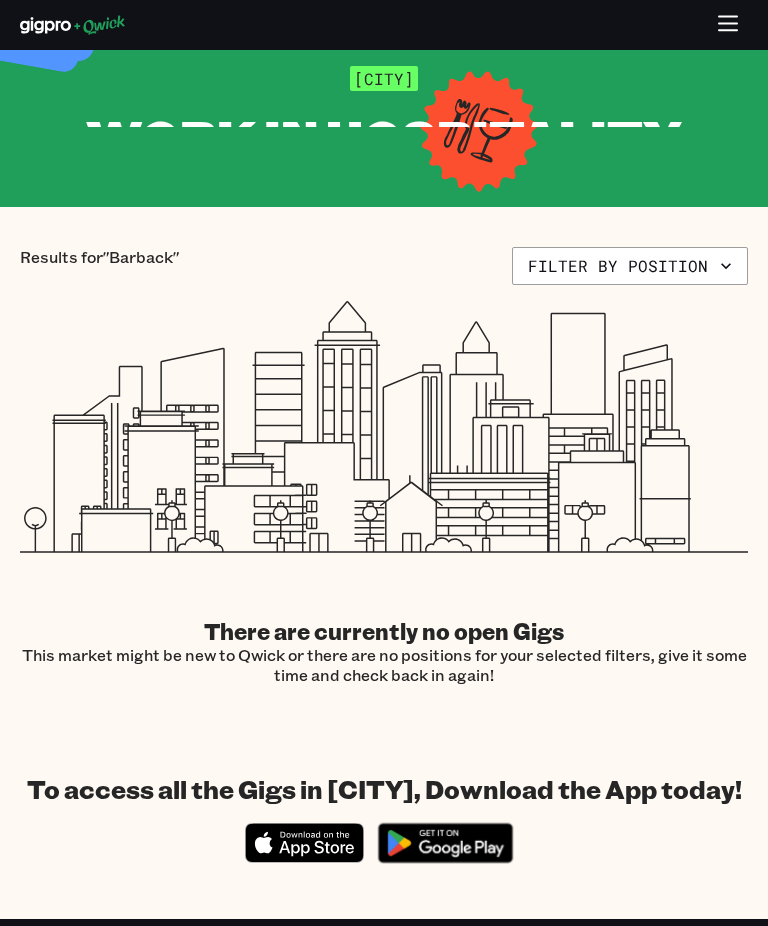 scroll, scrollTop: 0, scrollLeft: 0, axis: both 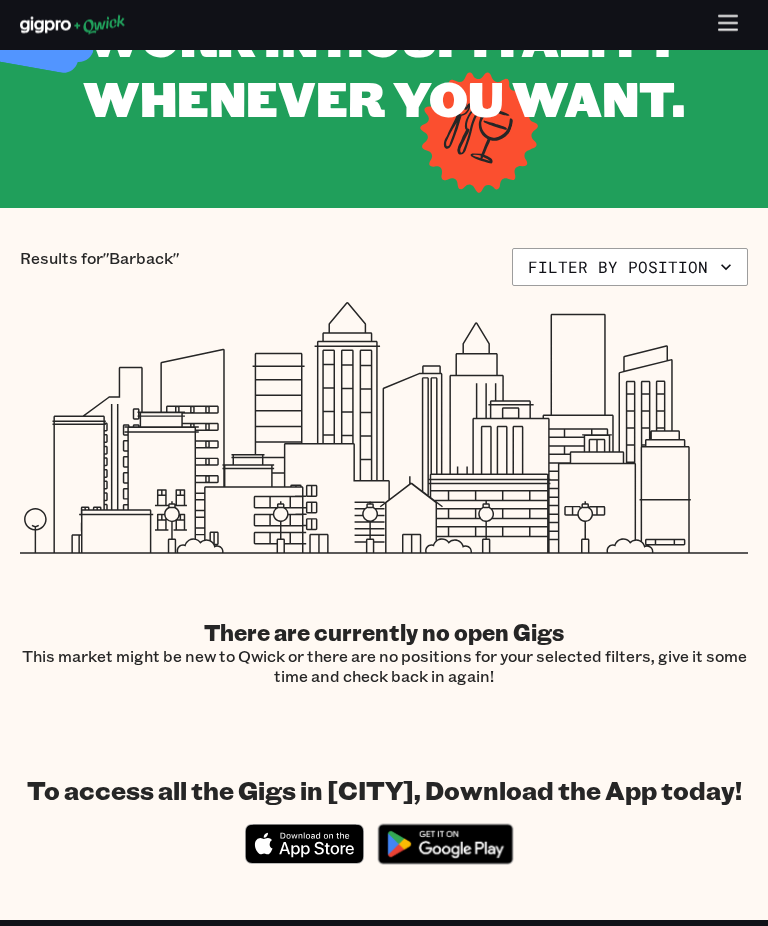 click on "Filter by position" at bounding box center [630, 268] 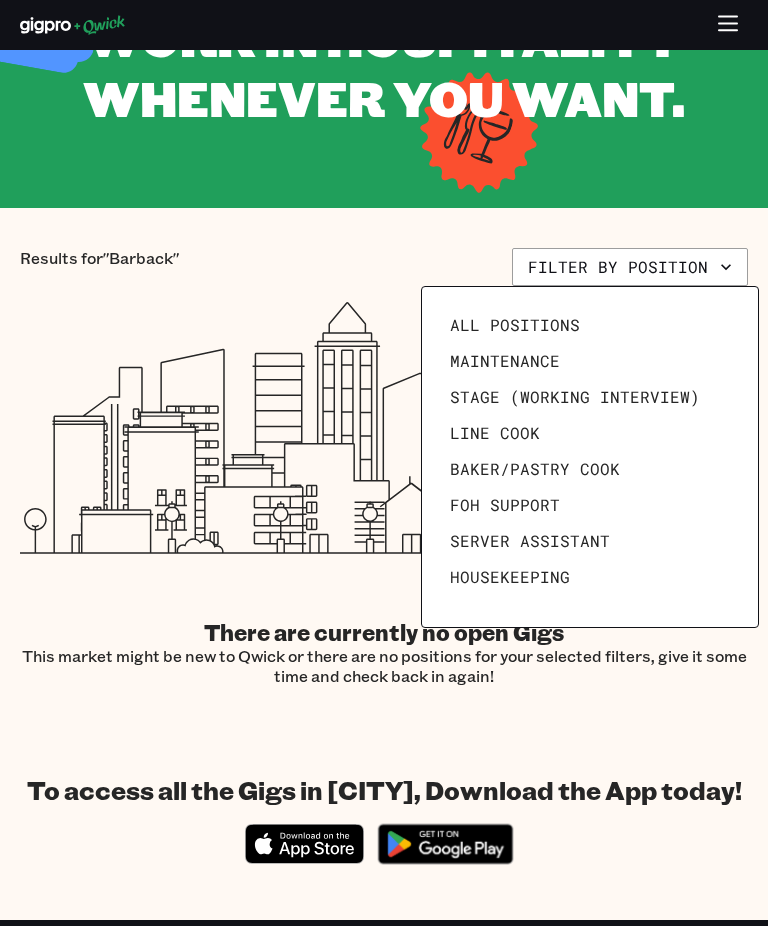 click on "All Positions" at bounding box center [515, 325] 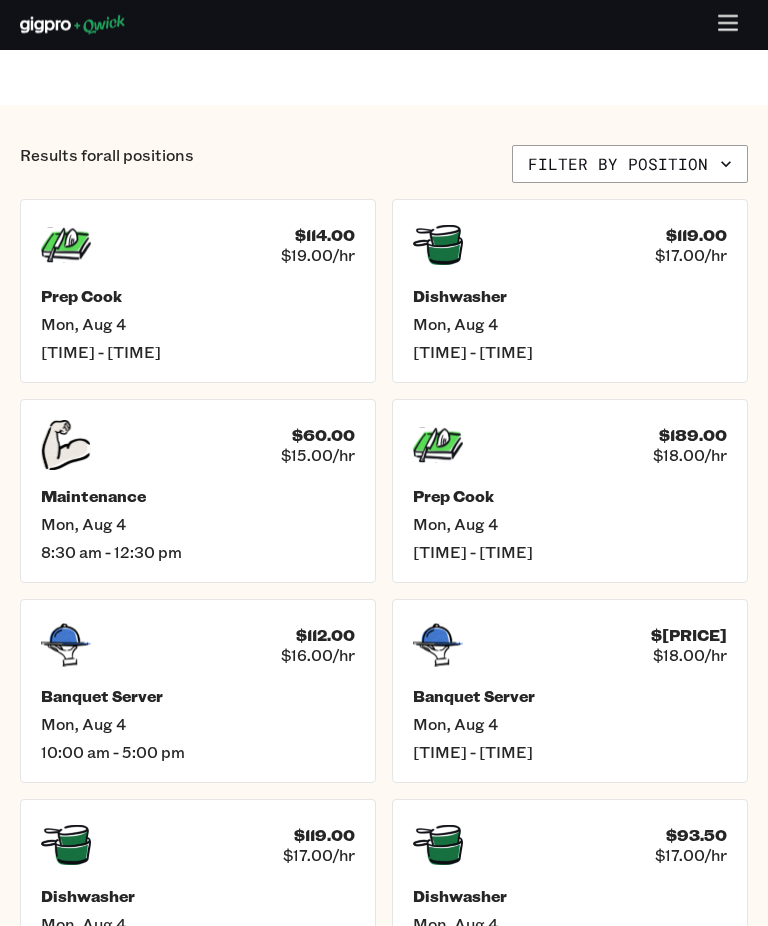 scroll, scrollTop: 453, scrollLeft: 0, axis: vertical 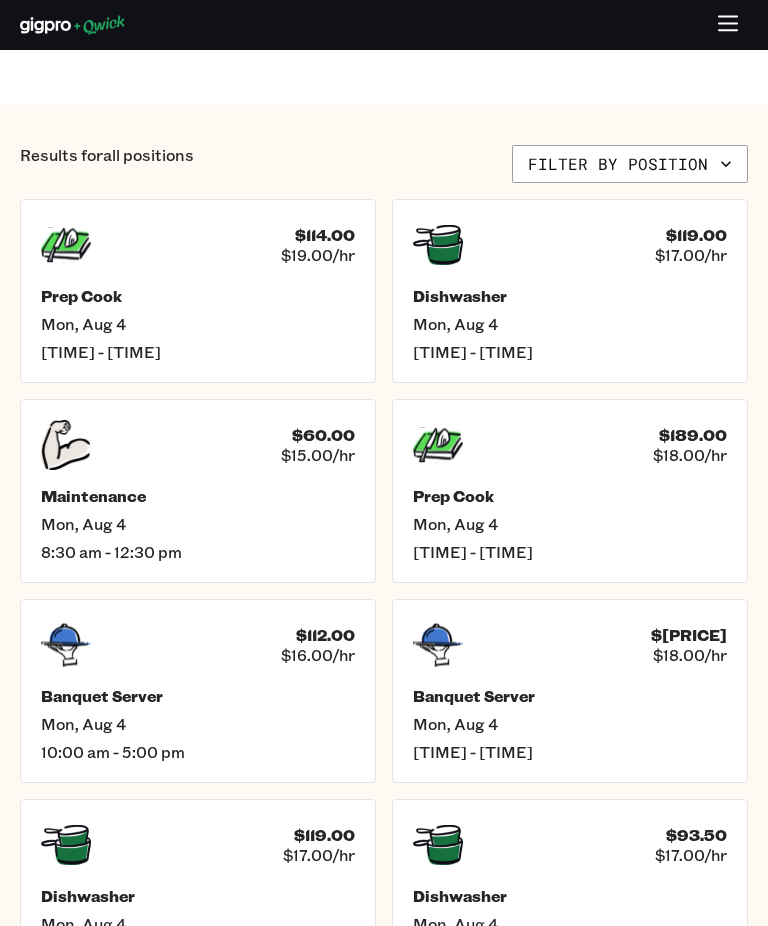 click on "Prep Cook [DAY], [MONTH] [DATE] [TIME] - [TIME]" at bounding box center (198, 324) 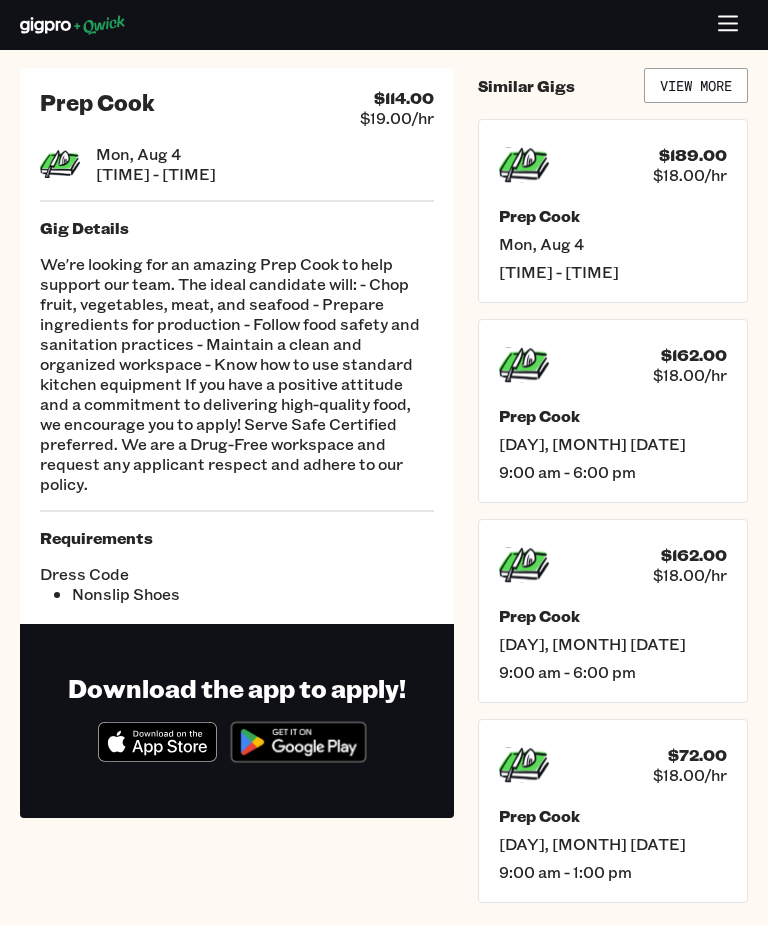 scroll, scrollTop: 0, scrollLeft: 0, axis: both 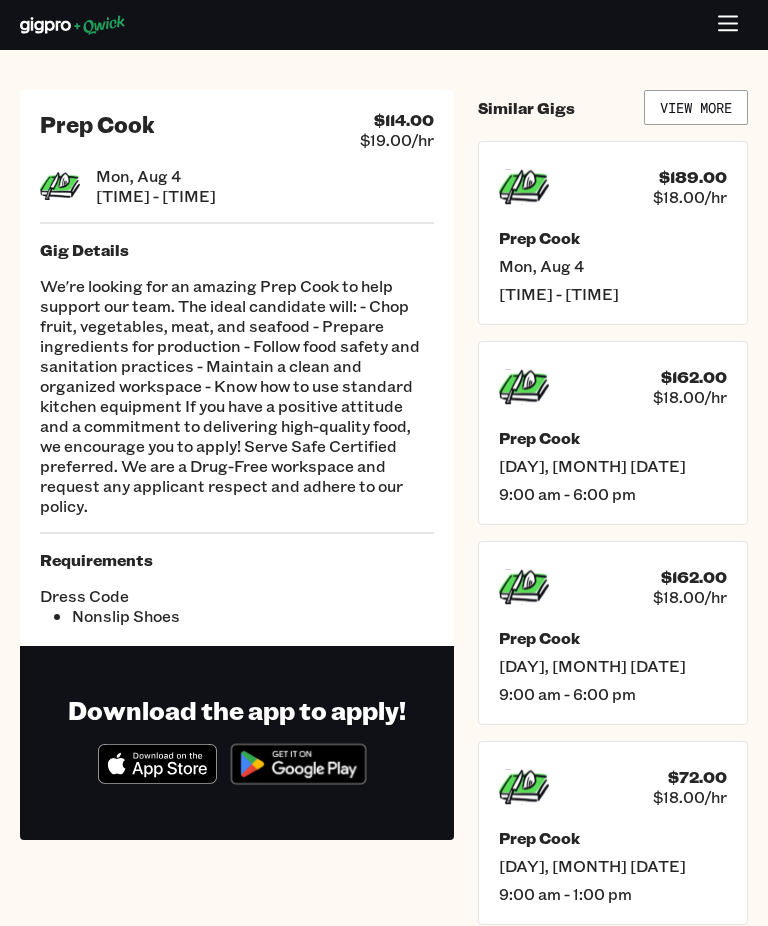 click on "$[PRICE] $[PRICE]/hr" at bounding box center [613, 187] 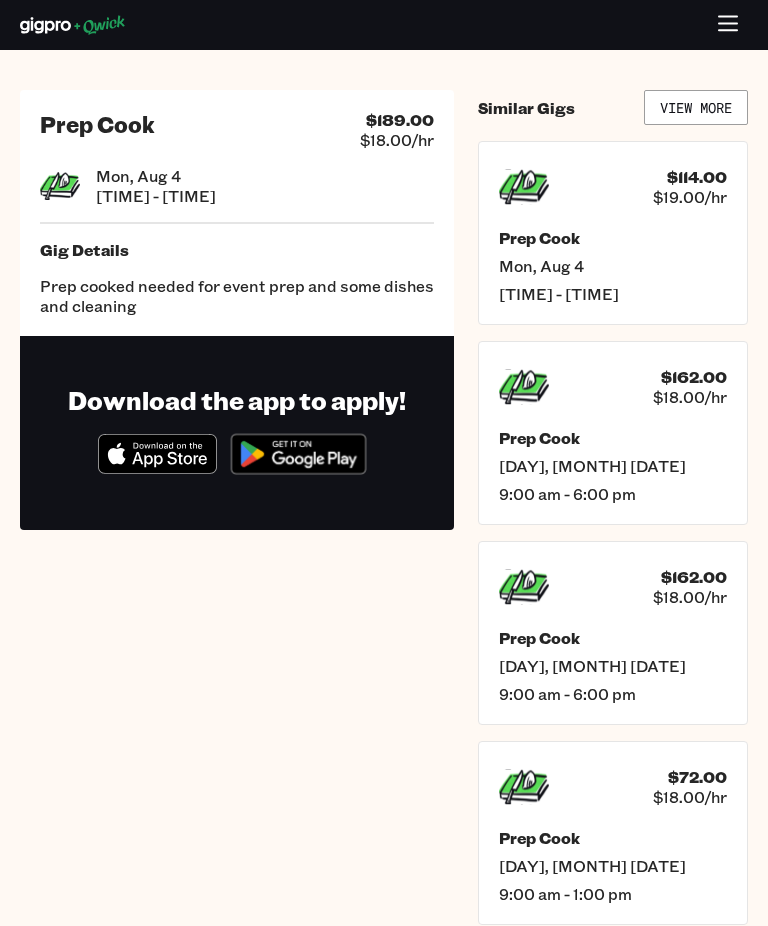 click on "Prep Cook" at bounding box center (613, 438) 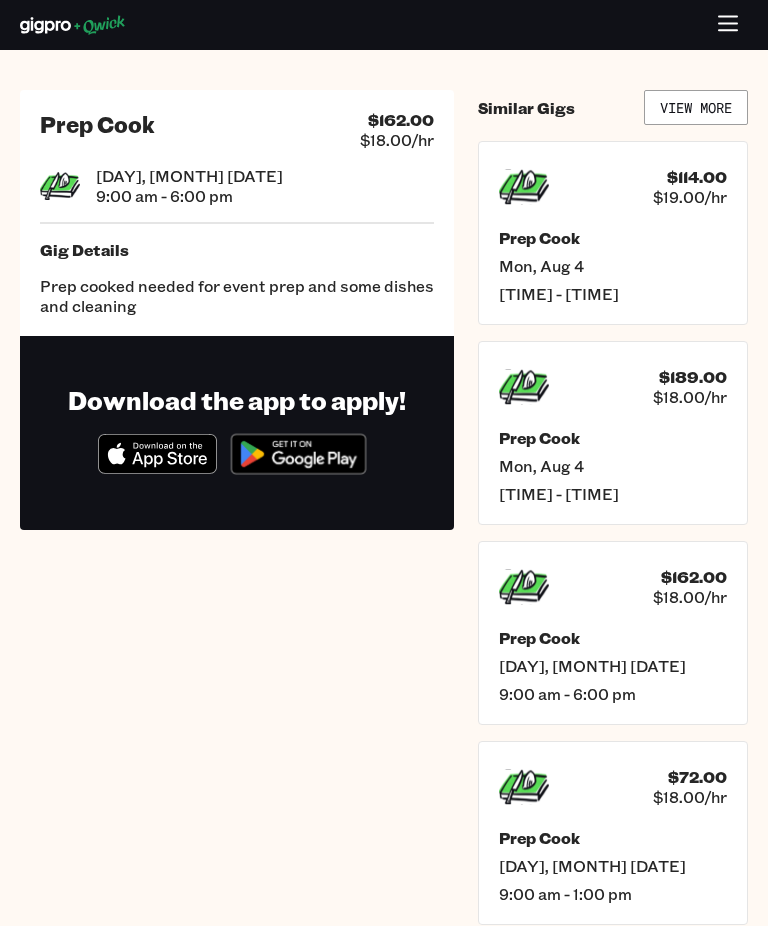 click on "Prep Cook" at bounding box center [613, 638] 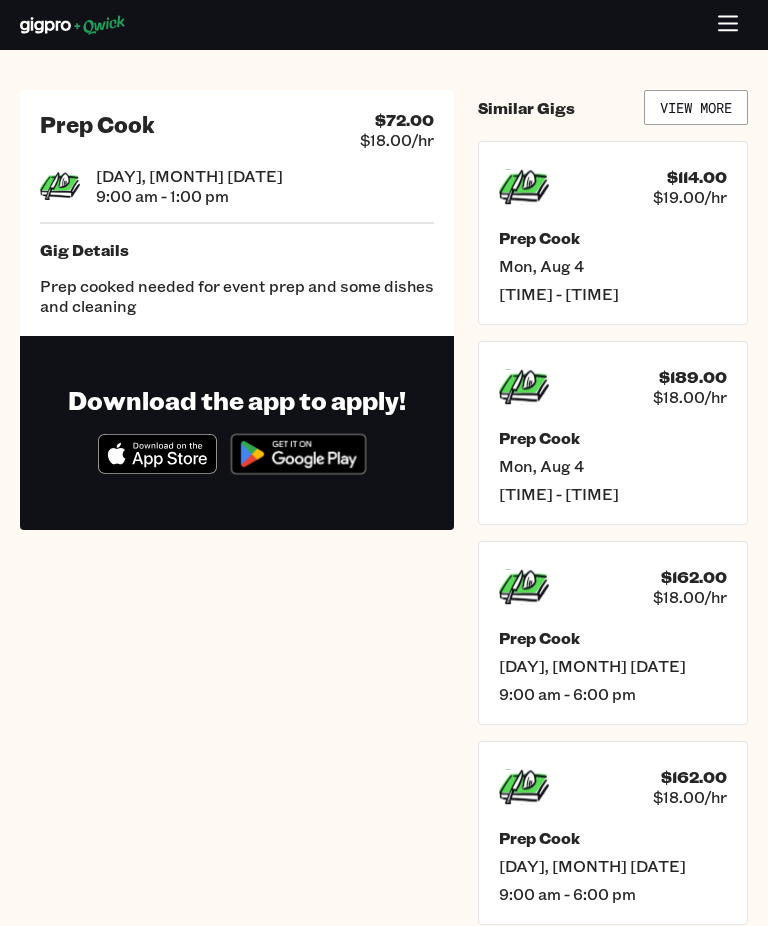 click on "View More" at bounding box center [696, 107] 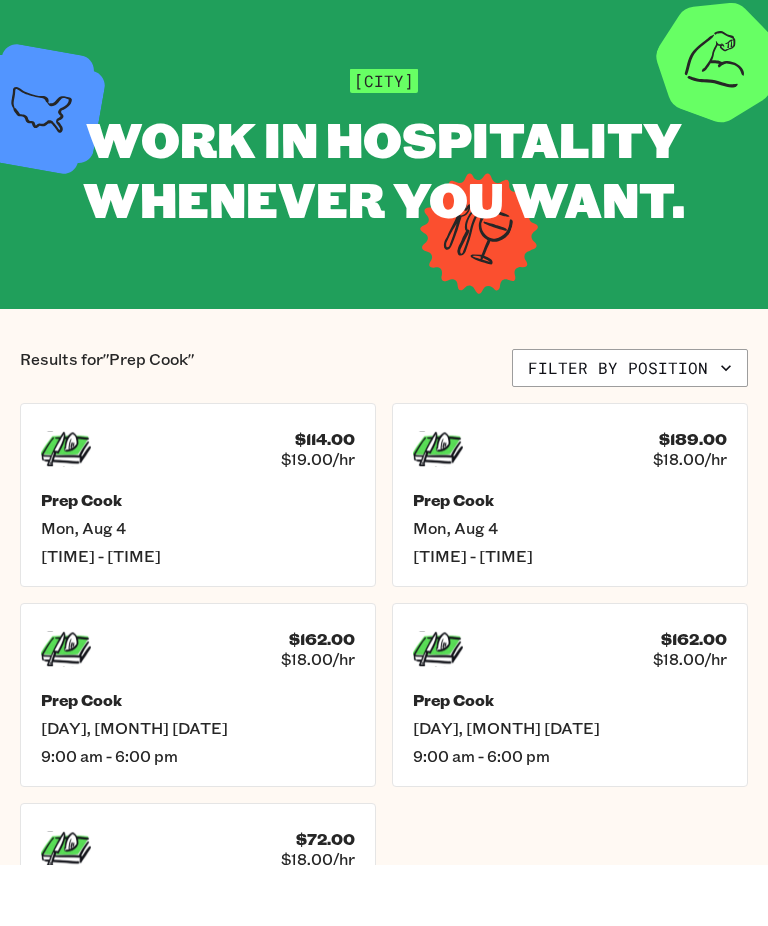 scroll, scrollTop: 102, scrollLeft: 0, axis: vertical 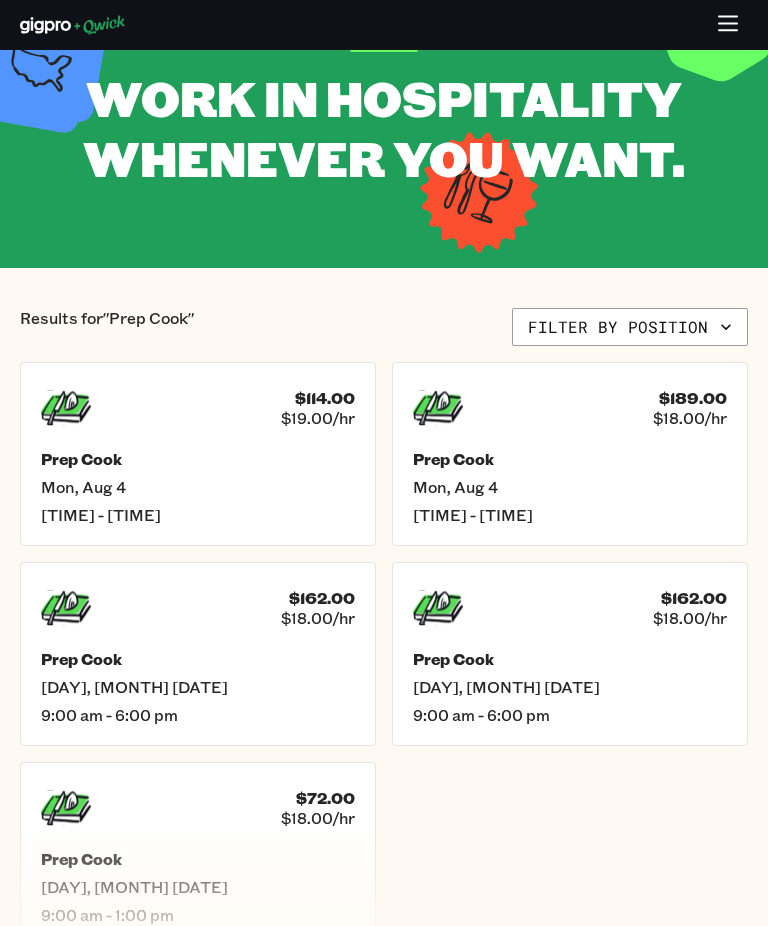 click on "Prep Cook [DAY], [MONTH] [DATE] [TIME] - [TIME]" at bounding box center (570, 454) 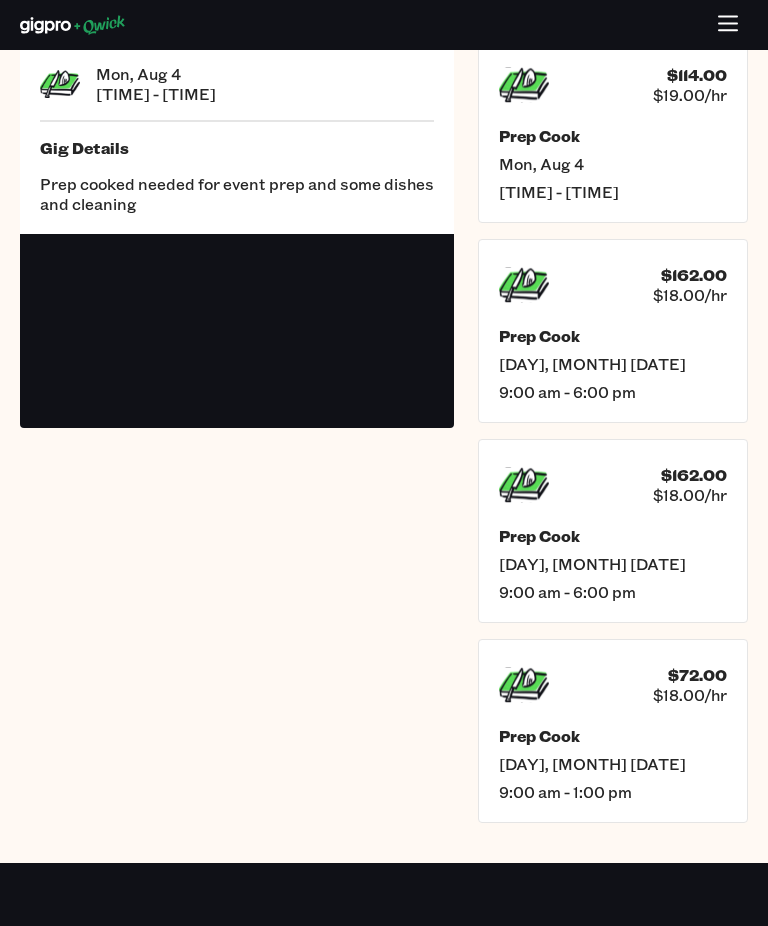 scroll, scrollTop: 0, scrollLeft: 0, axis: both 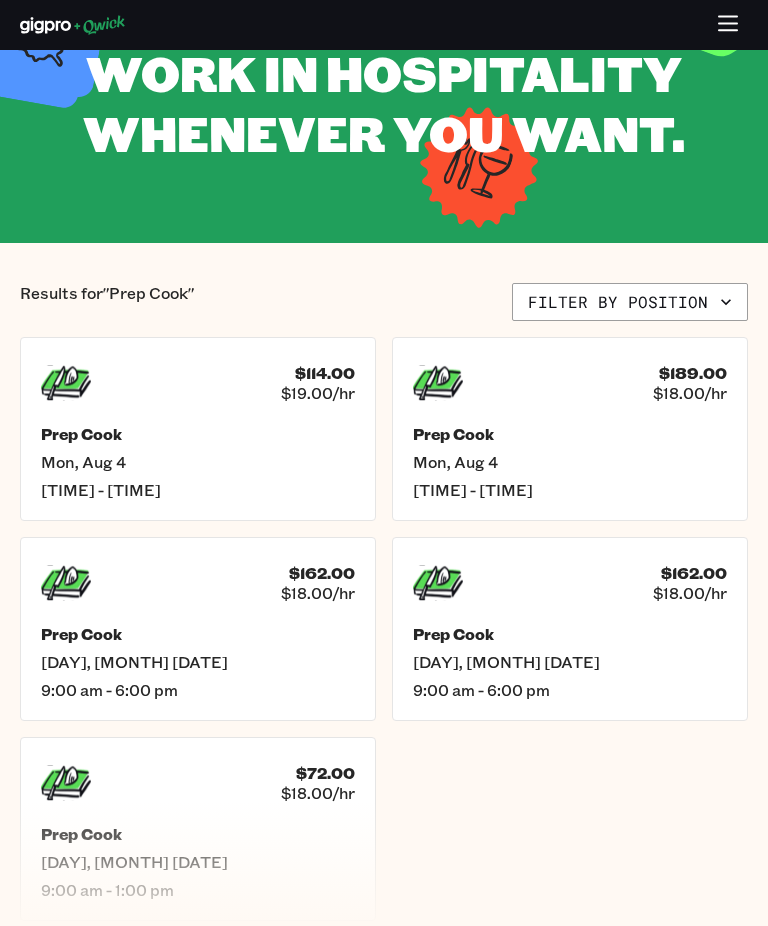 click on "Filter by position" at bounding box center (630, 302) 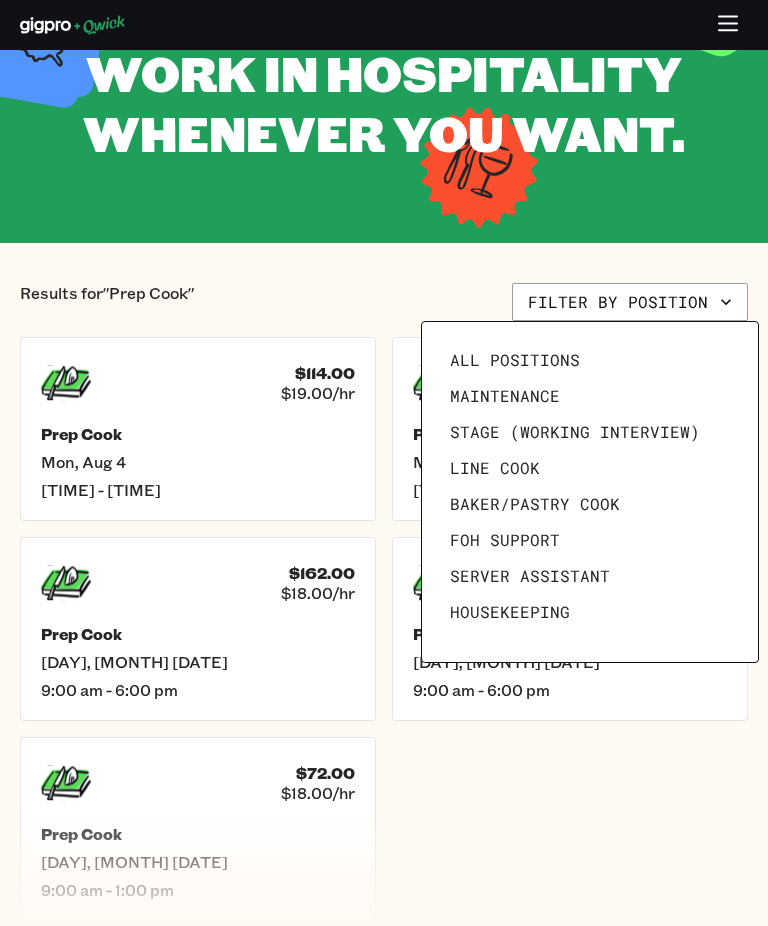 click on "All Positions" at bounding box center (590, 360) 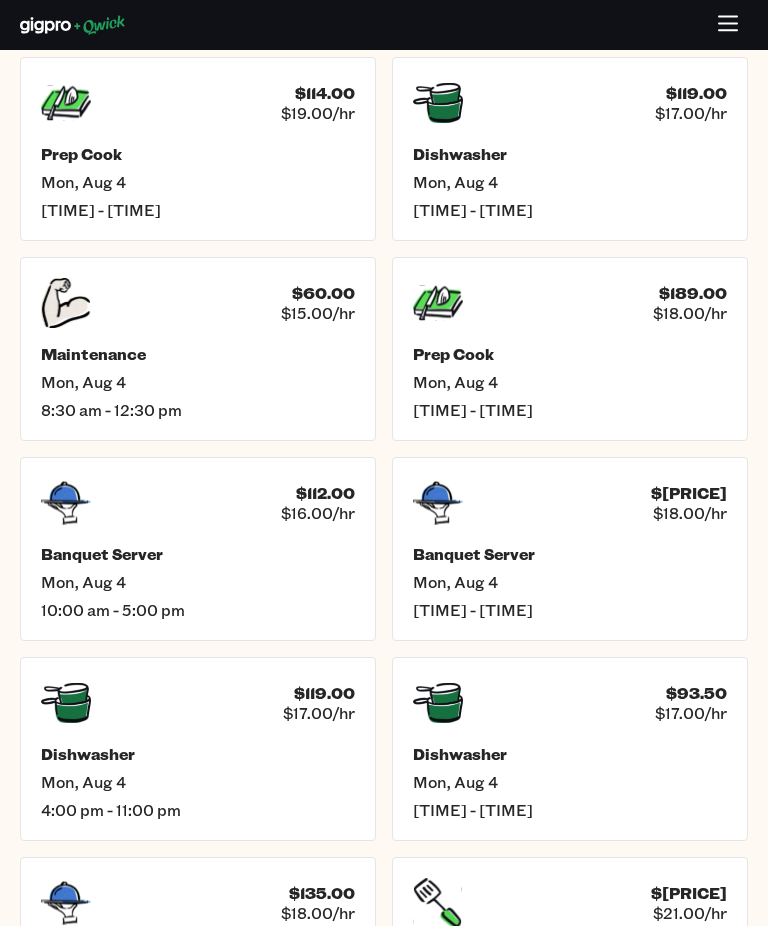 scroll, scrollTop: 593, scrollLeft: 0, axis: vertical 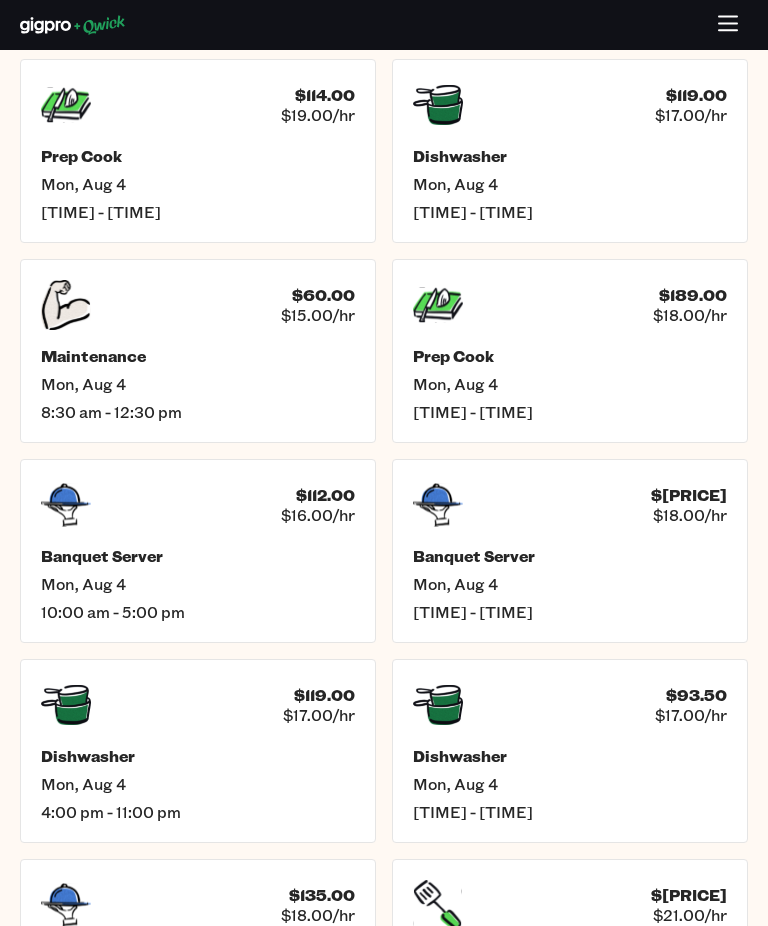 click on "Mon, Aug 4" at bounding box center (198, 584) 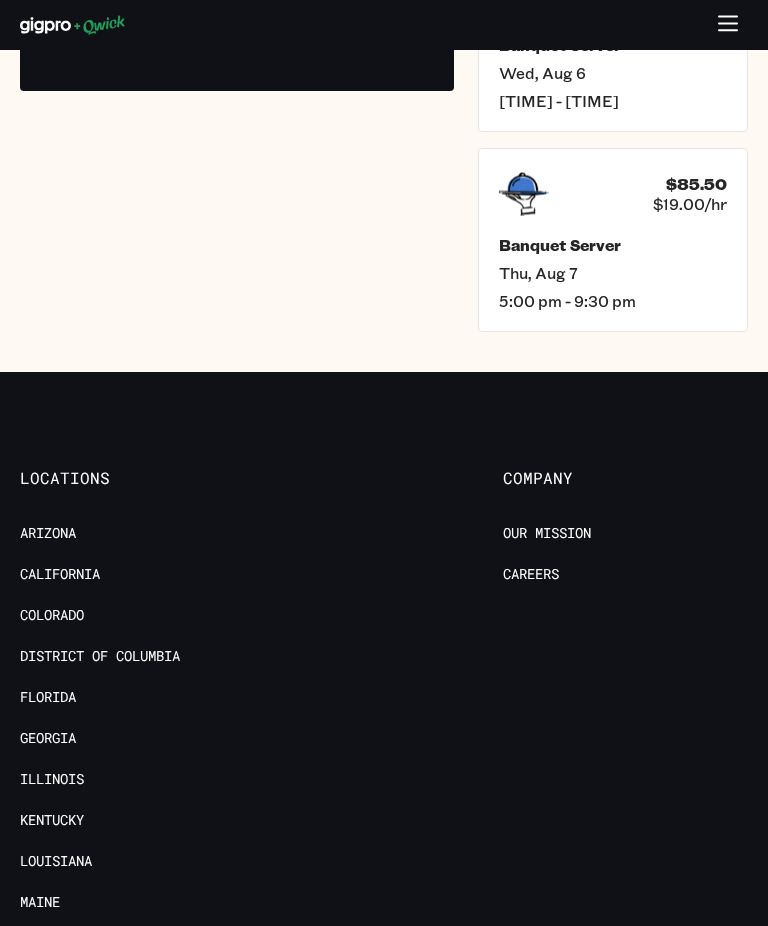 scroll, scrollTop: 0, scrollLeft: 0, axis: both 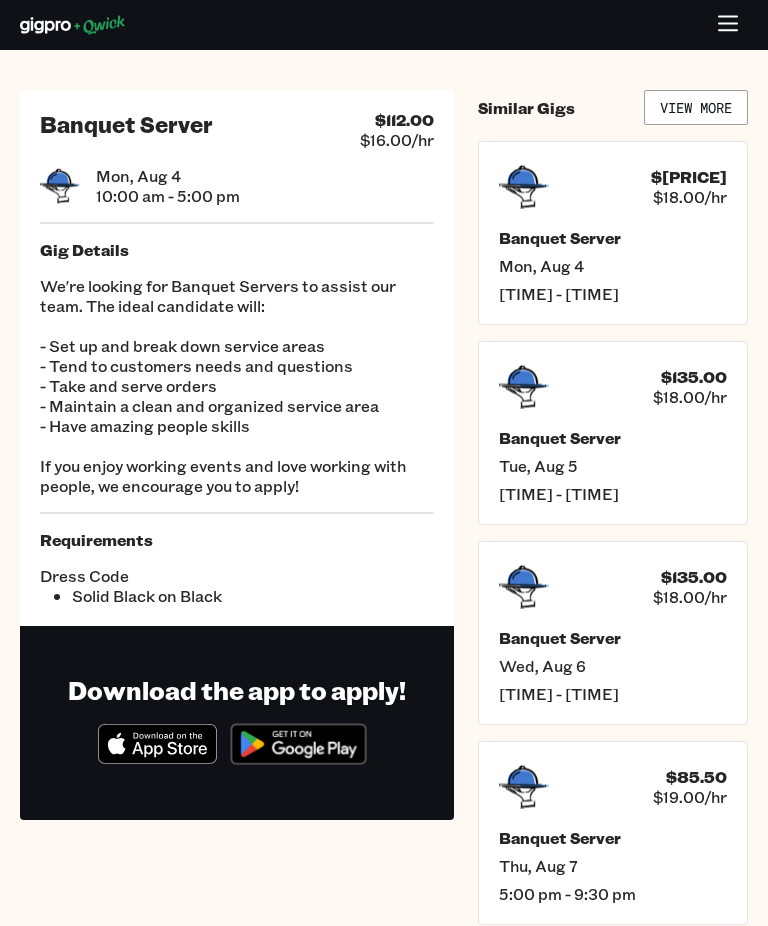 click 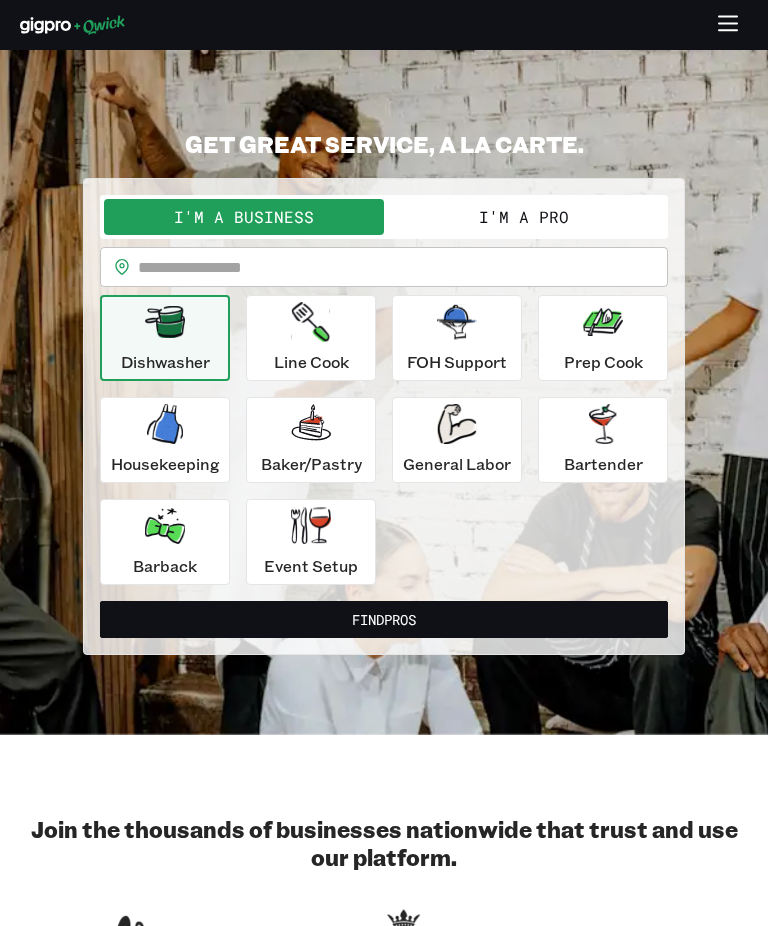 scroll, scrollTop: 0, scrollLeft: 0, axis: both 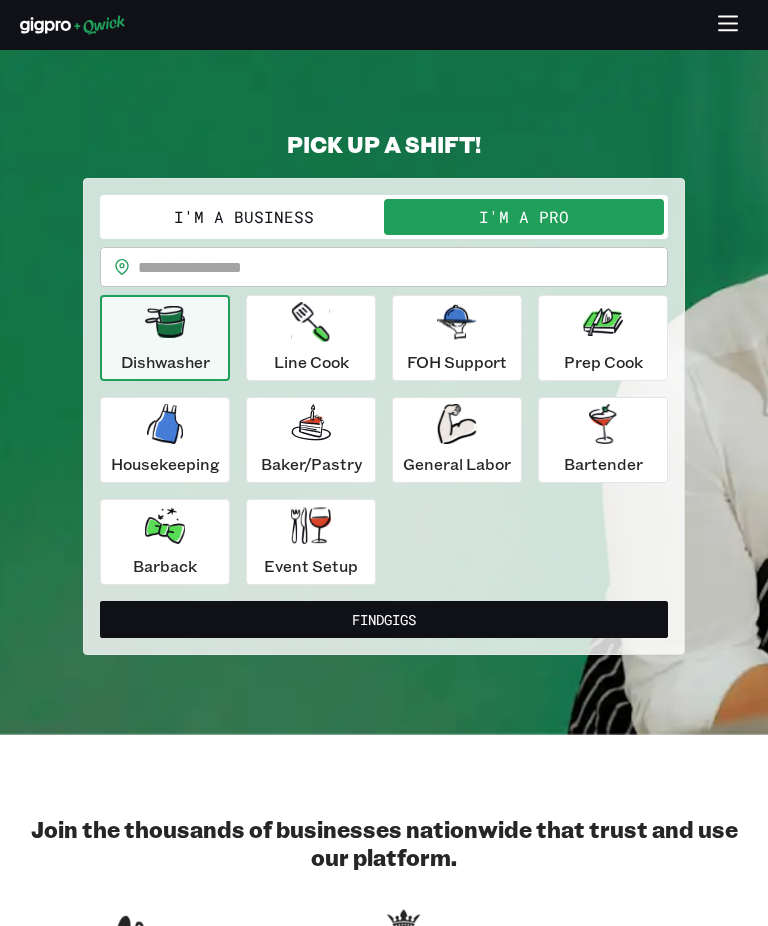 click on "Find  Gigs" at bounding box center [384, 619] 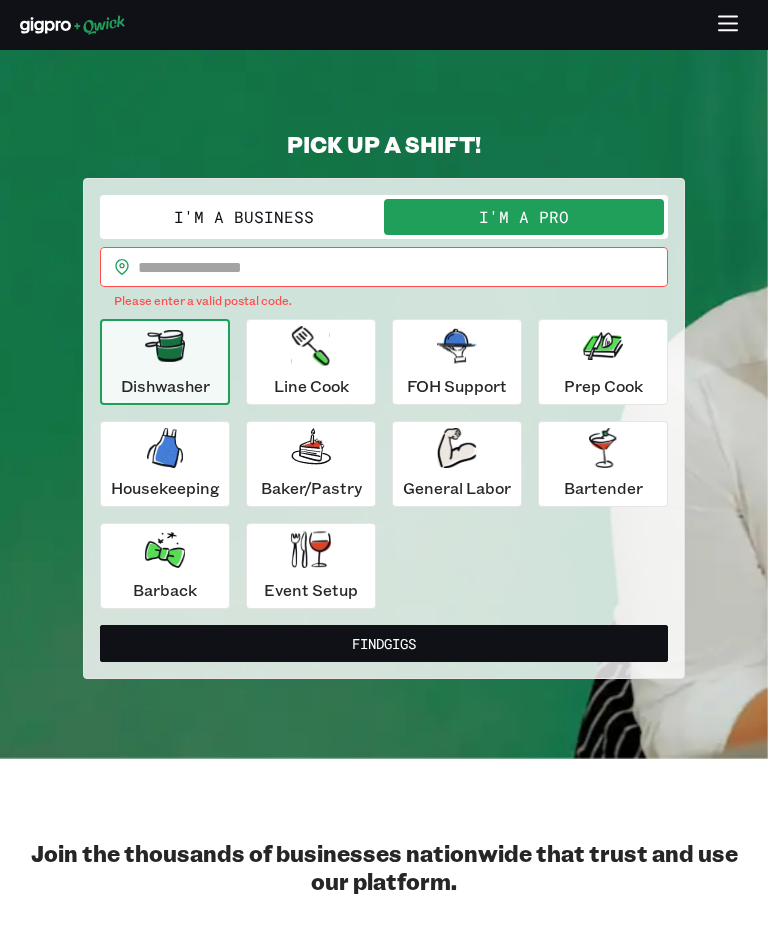 click at bounding box center (403, 267) 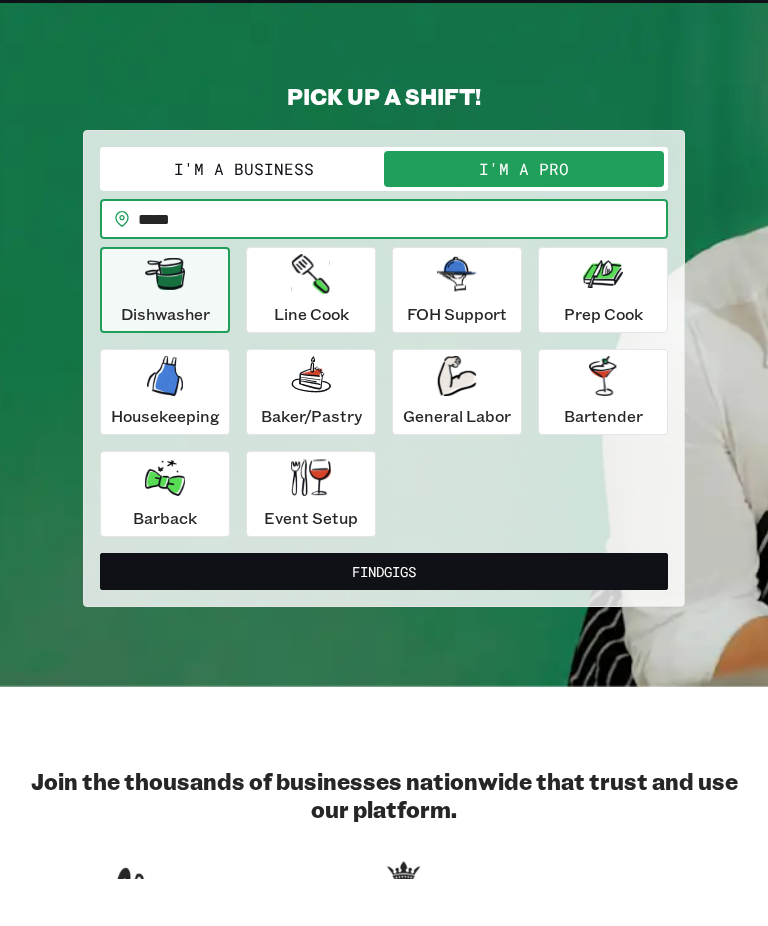 type on "*****" 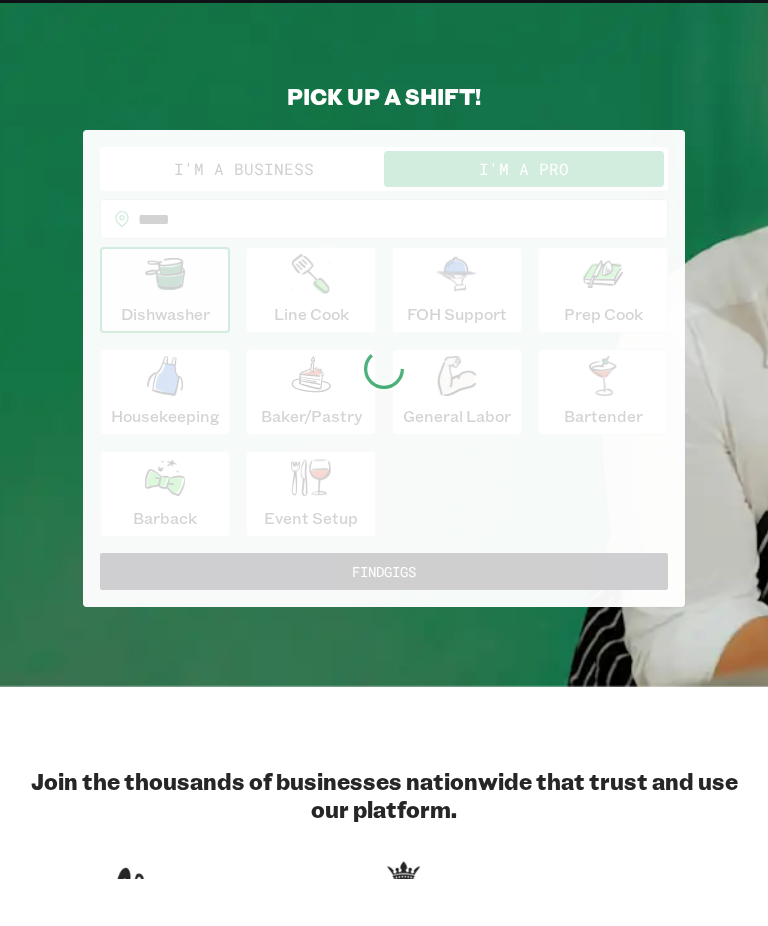 scroll, scrollTop: 48, scrollLeft: 0, axis: vertical 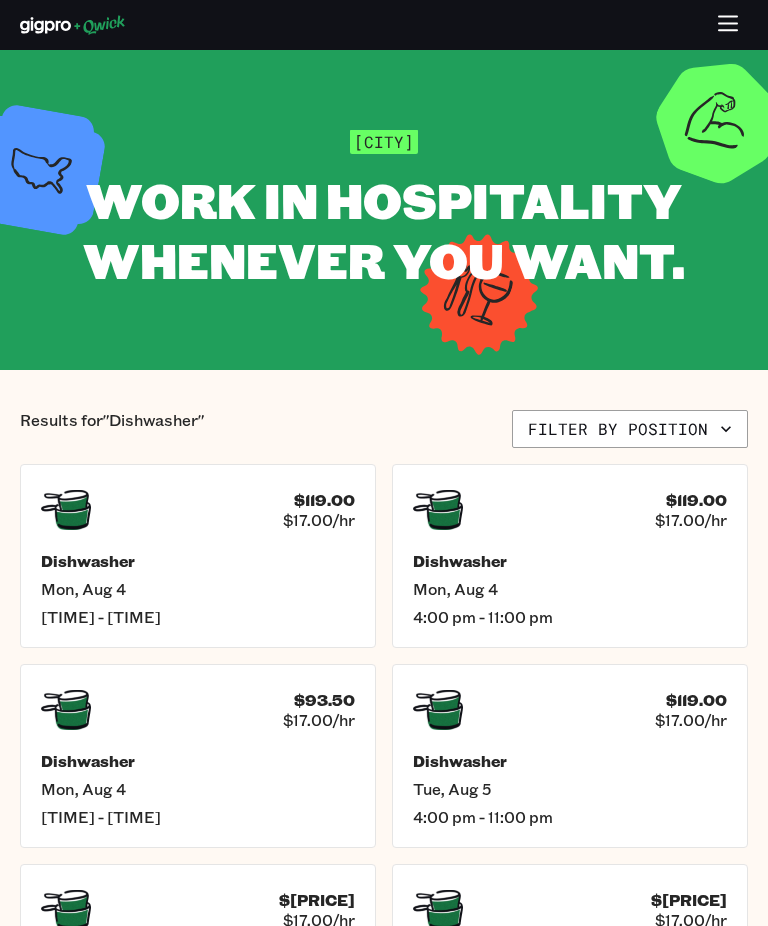 click on "Filter by position" at bounding box center [630, 429] 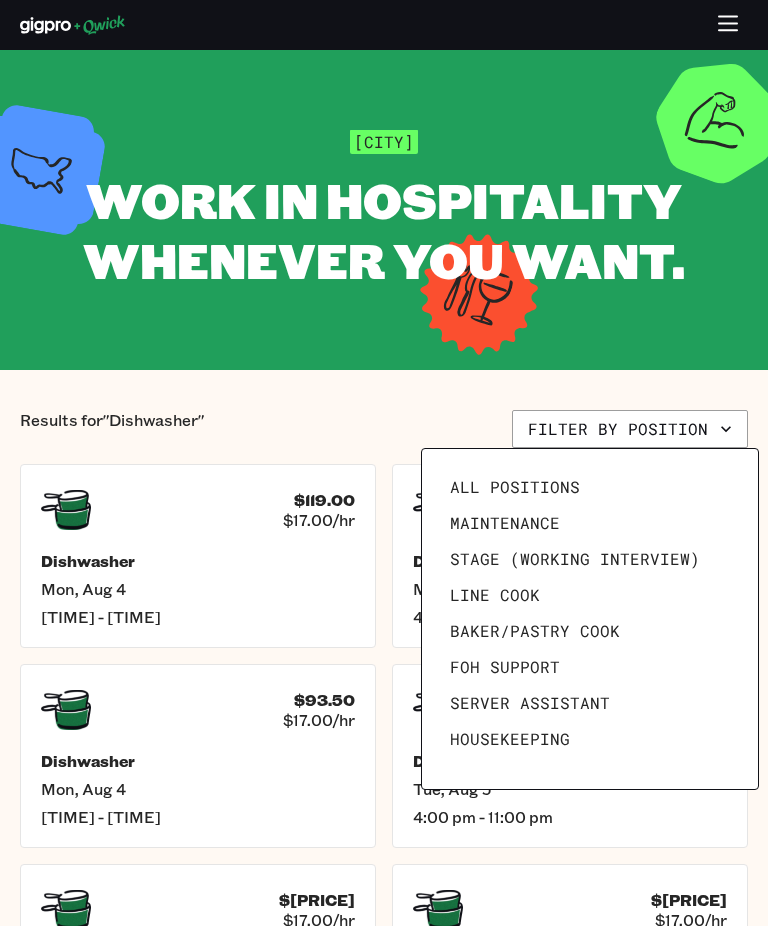 click on "All Positions" at bounding box center (515, 487) 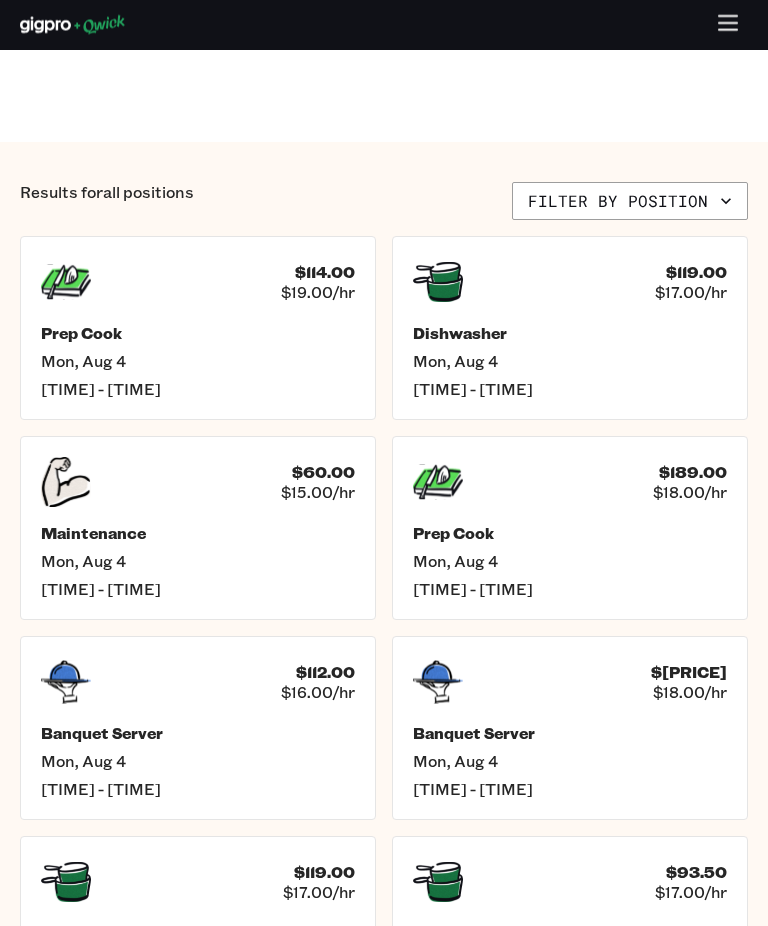 scroll, scrollTop: 416, scrollLeft: 0, axis: vertical 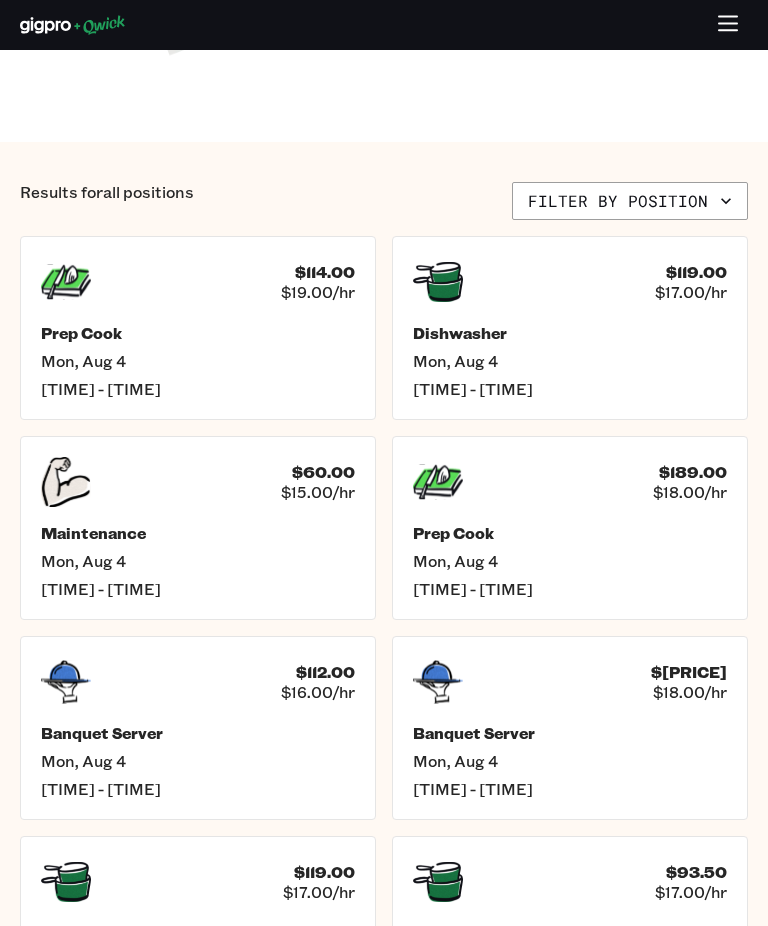 click on "$114.00 $19.00/hr" at bounding box center (198, 282) 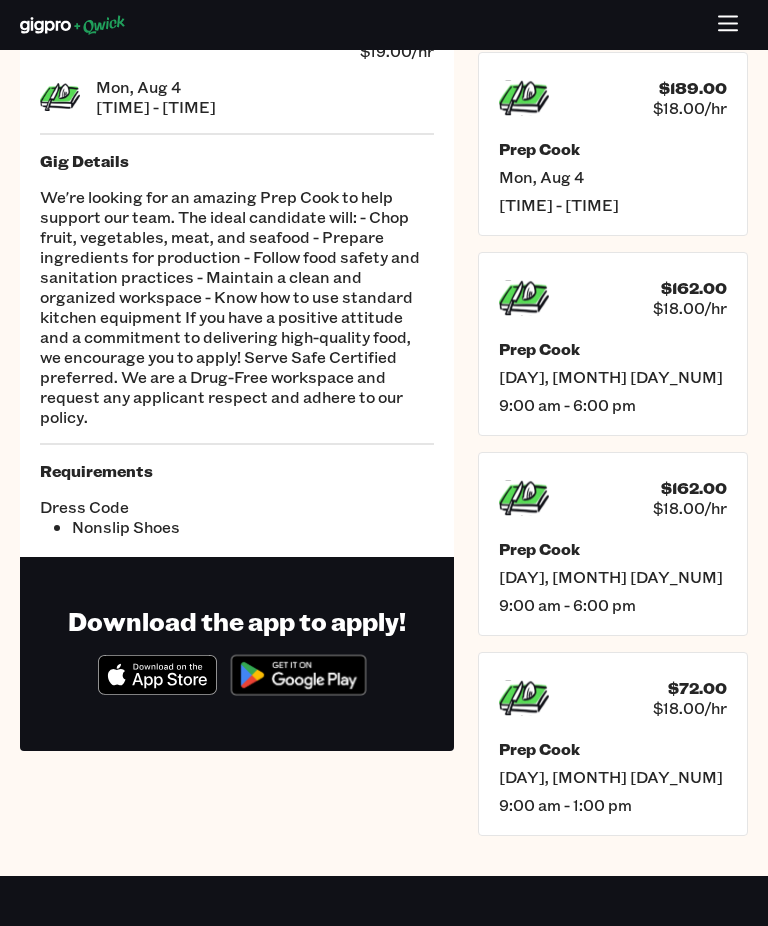 scroll, scrollTop: 0, scrollLeft: 0, axis: both 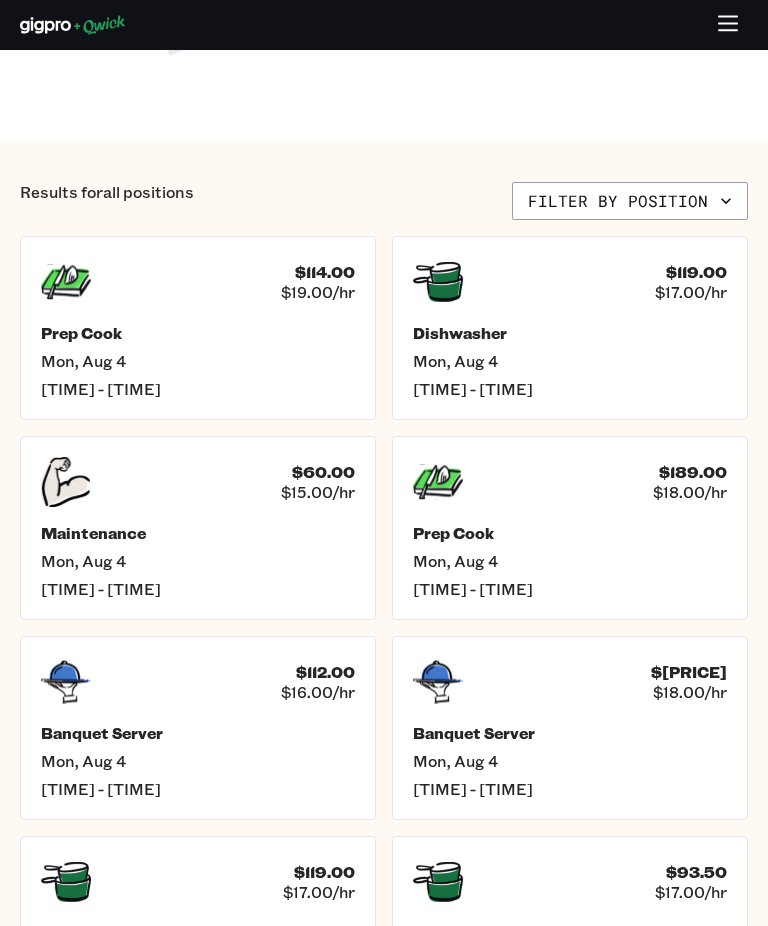 click on "$119.00 $17.00/hr Dishwasher Mon, Aug 4 7:00 am - 2:00 pm" at bounding box center (570, 328) 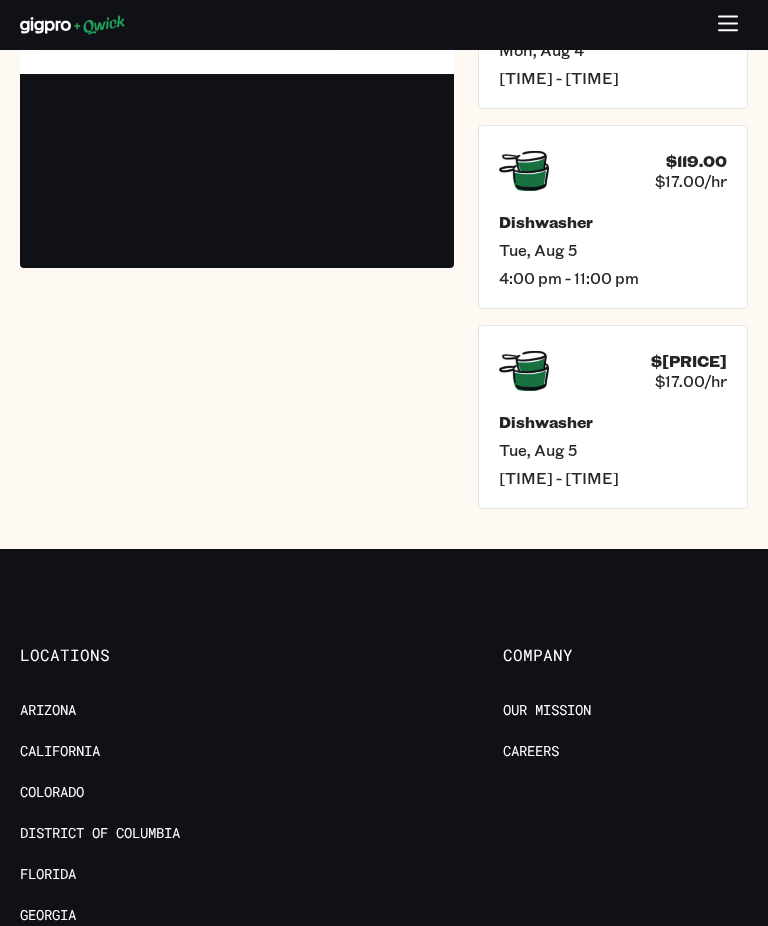 scroll, scrollTop: 0, scrollLeft: 0, axis: both 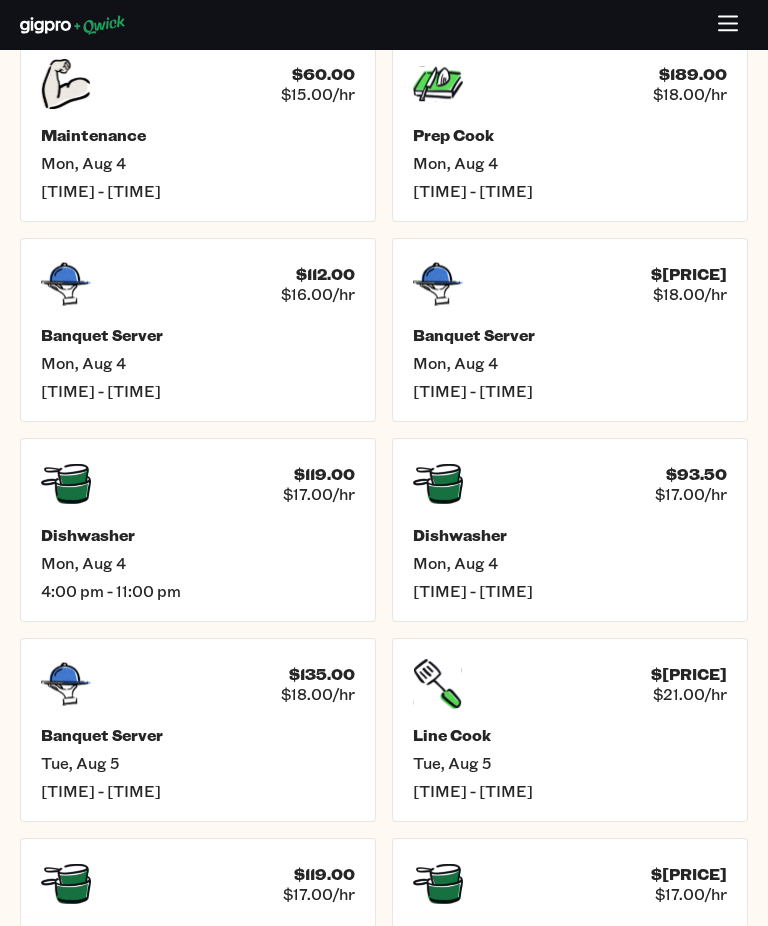 click on "Banquet Server" at bounding box center [198, 335] 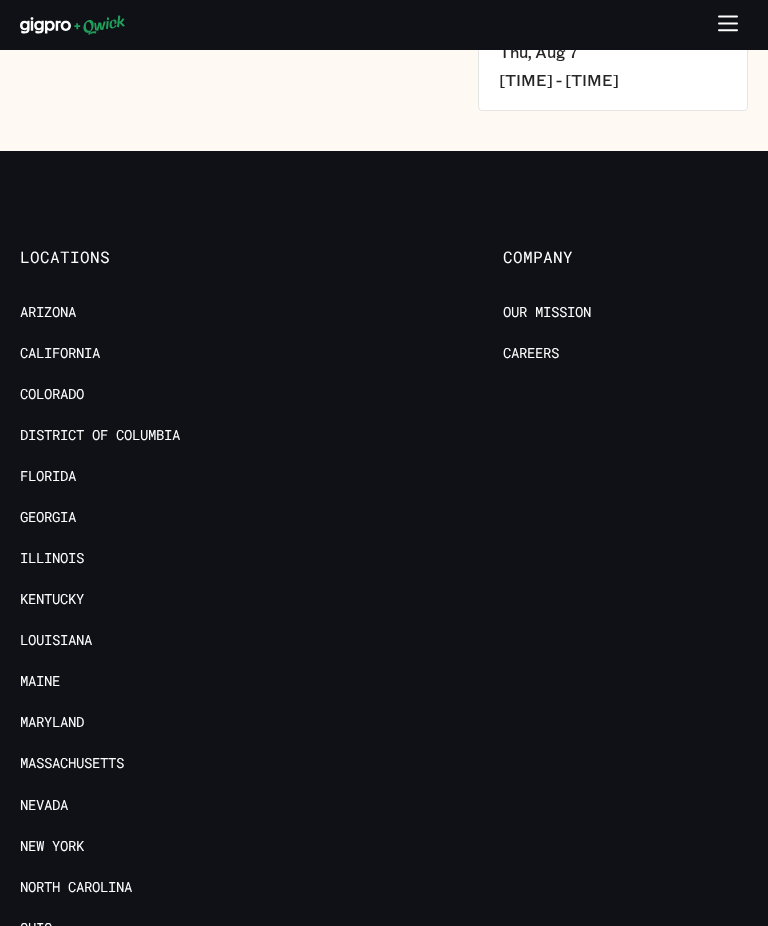 scroll, scrollTop: 0, scrollLeft: 0, axis: both 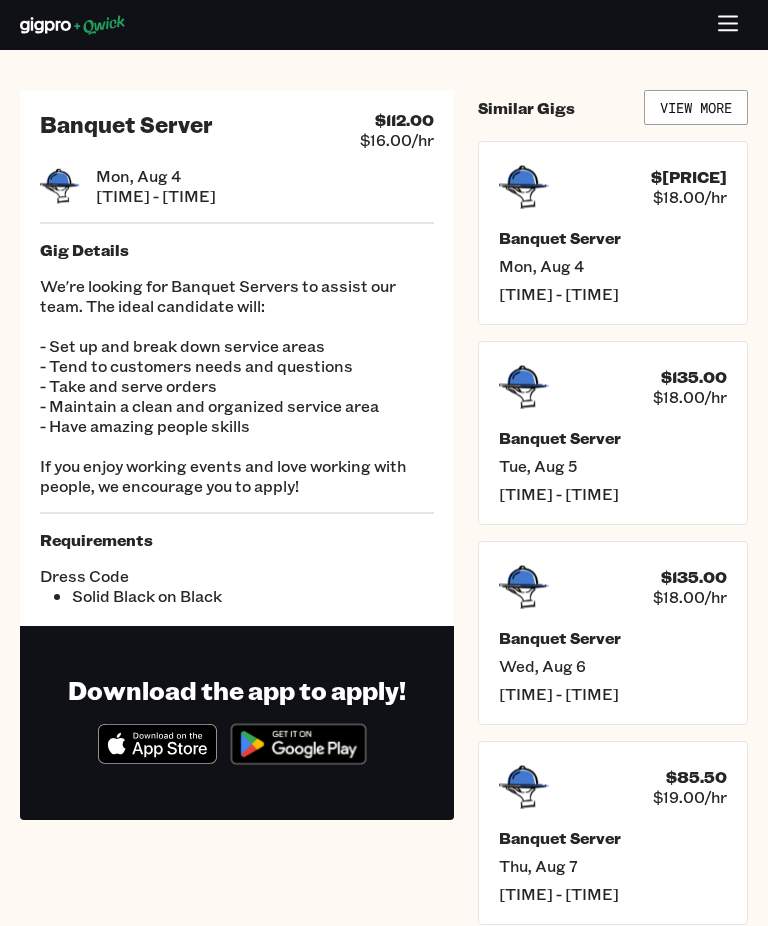 click on "Banquet Server" at bounding box center [126, 124] 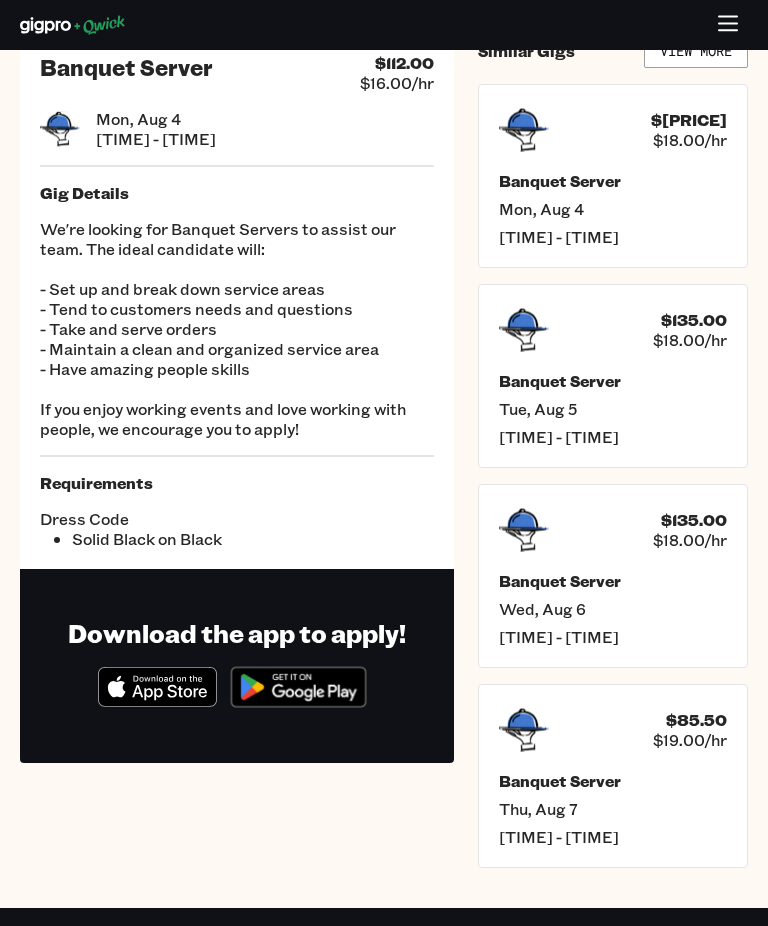 scroll, scrollTop: 0, scrollLeft: 0, axis: both 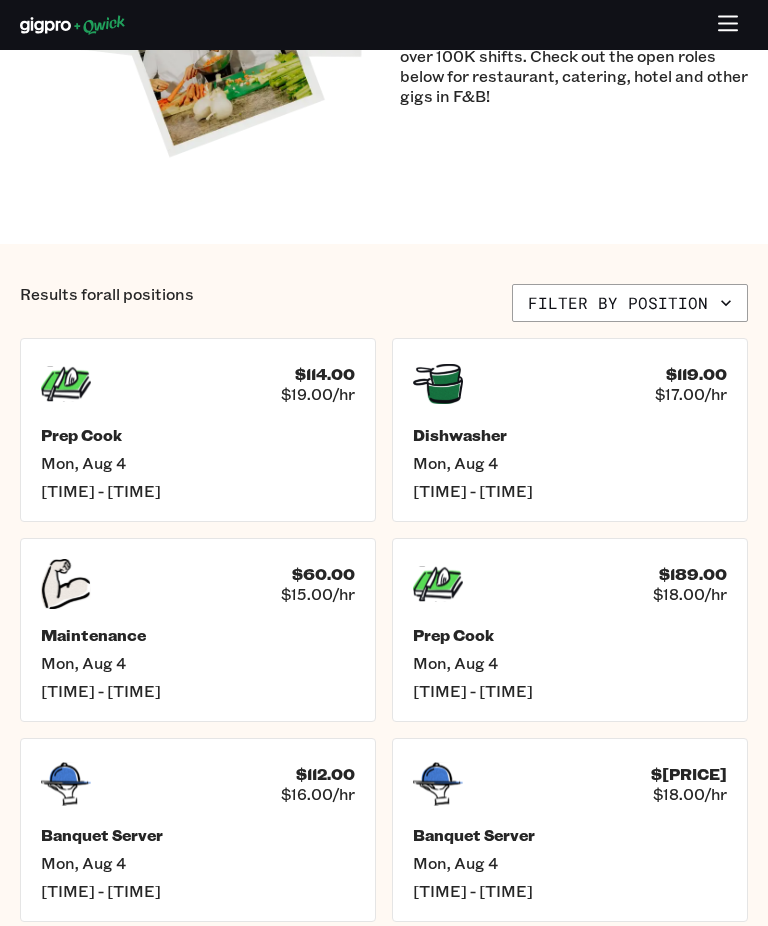 click on "$119.00 $17.00/hr" at bounding box center [570, 384] 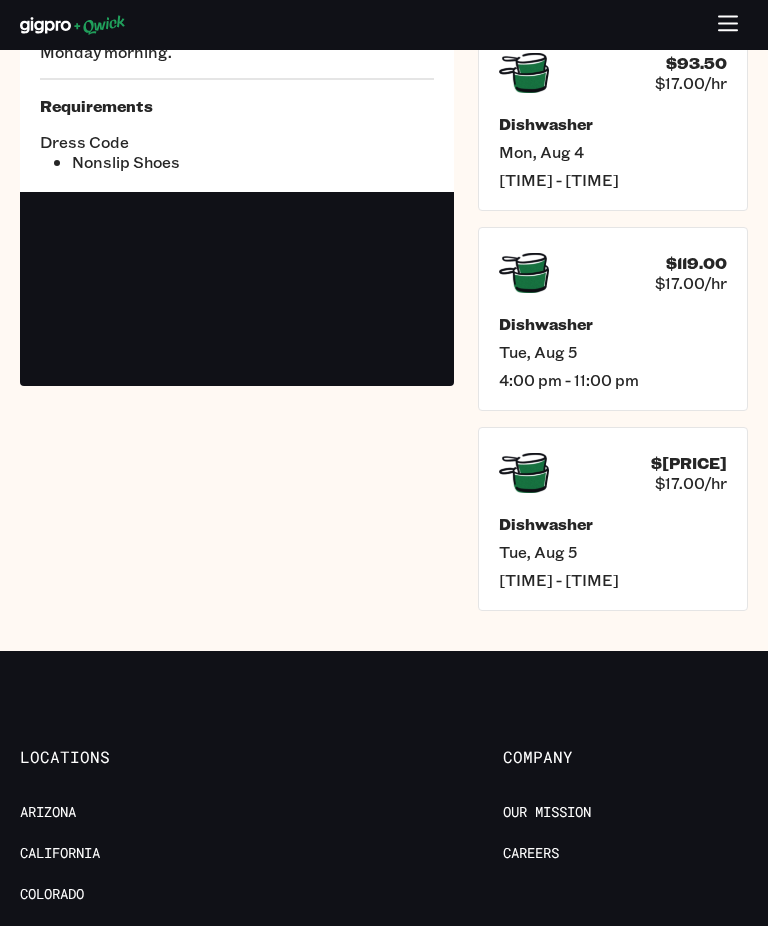 scroll, scrollTop: 0, scrollLeft: 0, axis: both 